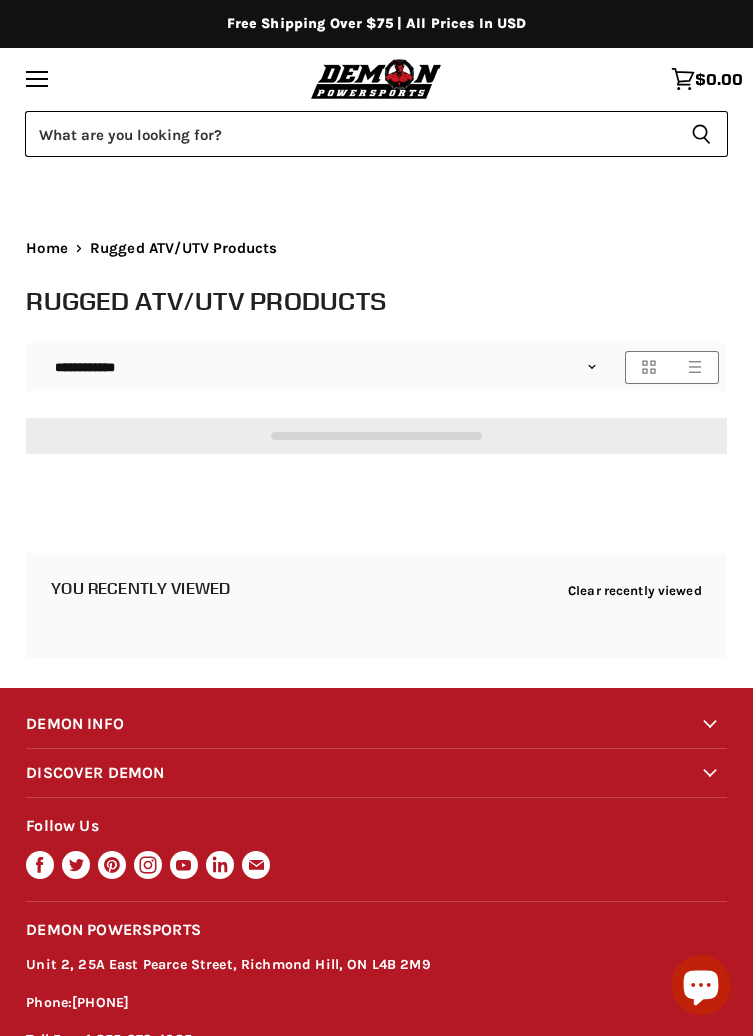 select on "**********" 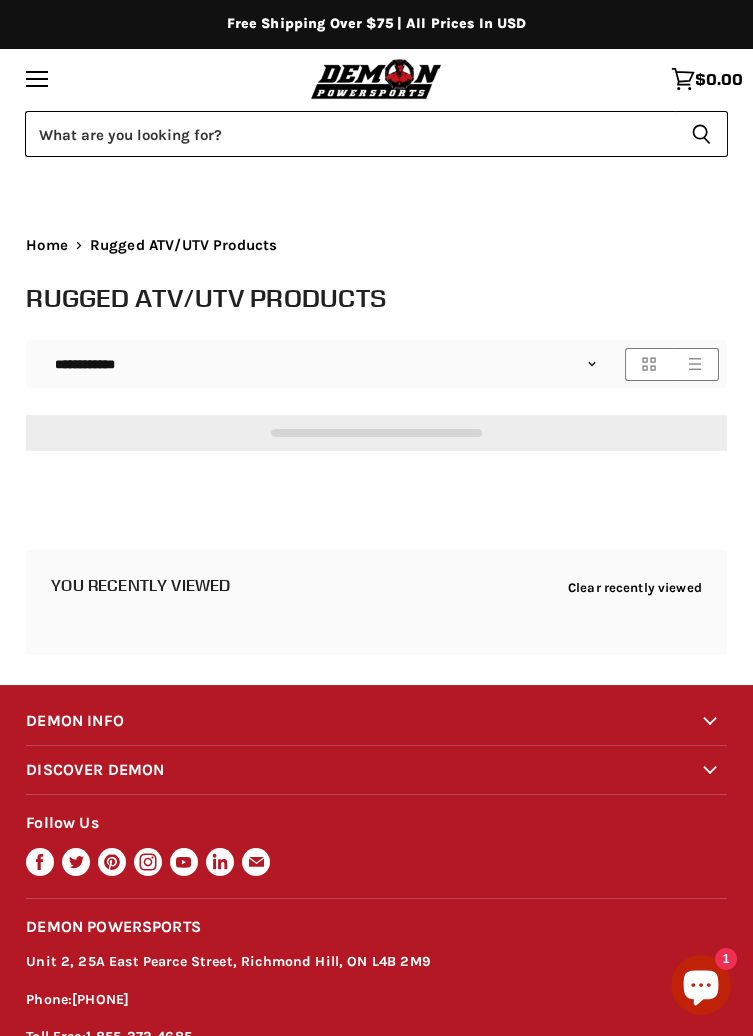 scroll, scrollTop: 0, scrollLeft: 0, axis: both 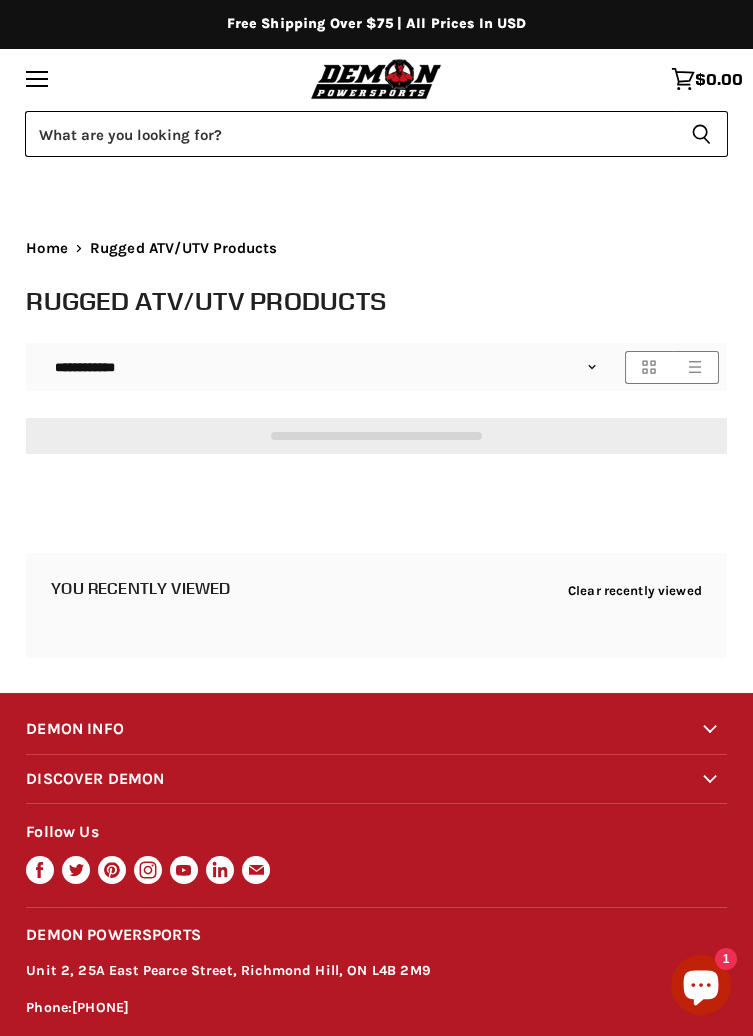 select on "**********" 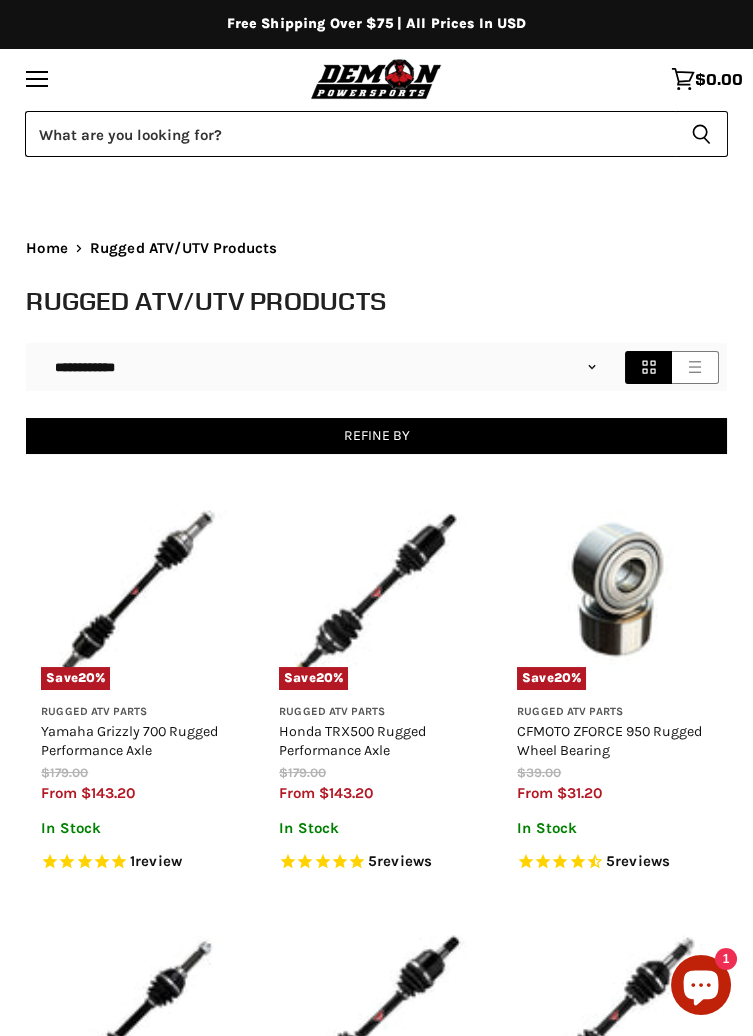 scroll, scrollTop: 0, scrollLeft: 0, axis: both 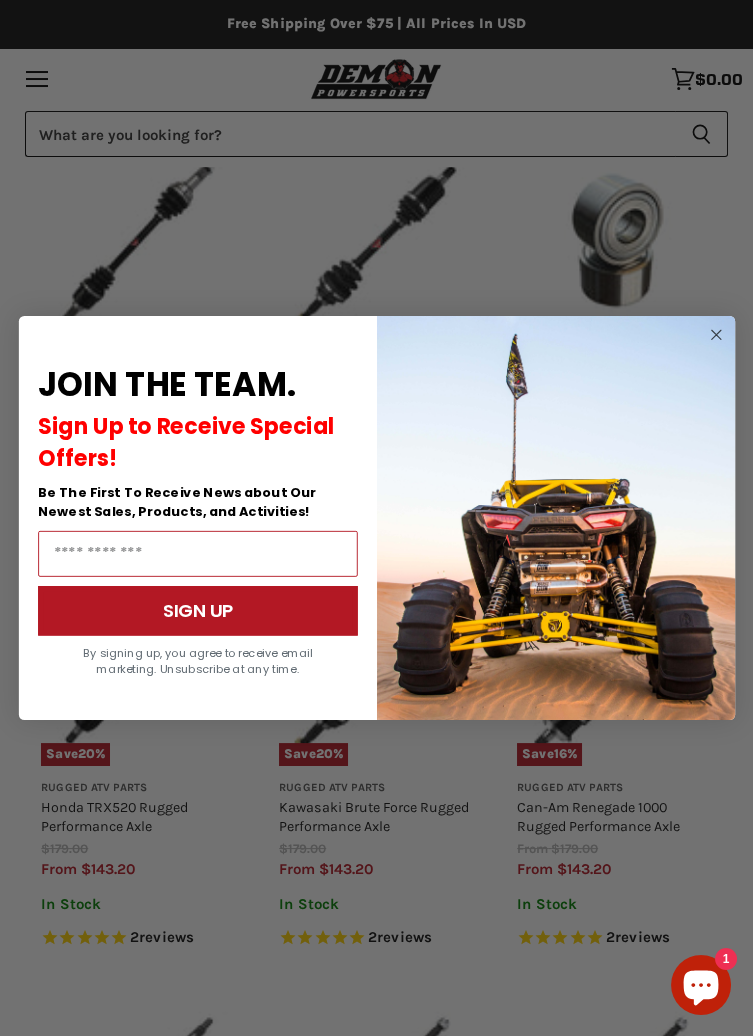 click 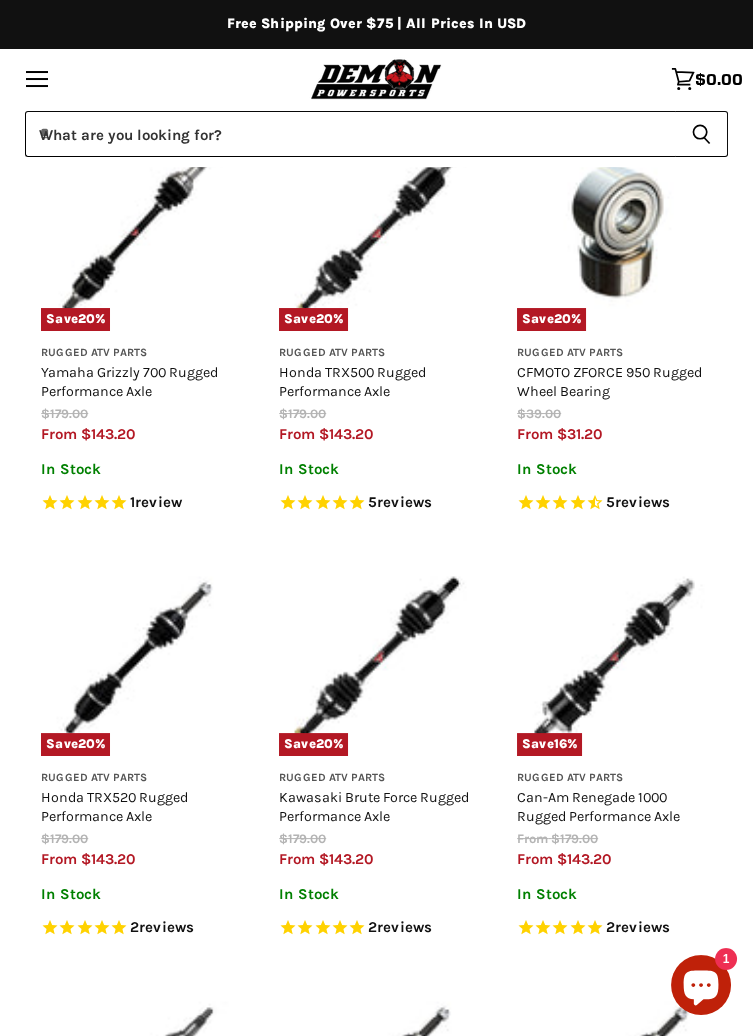 scroll, scrollTop: 0, scrollLeft: 0, axis: both 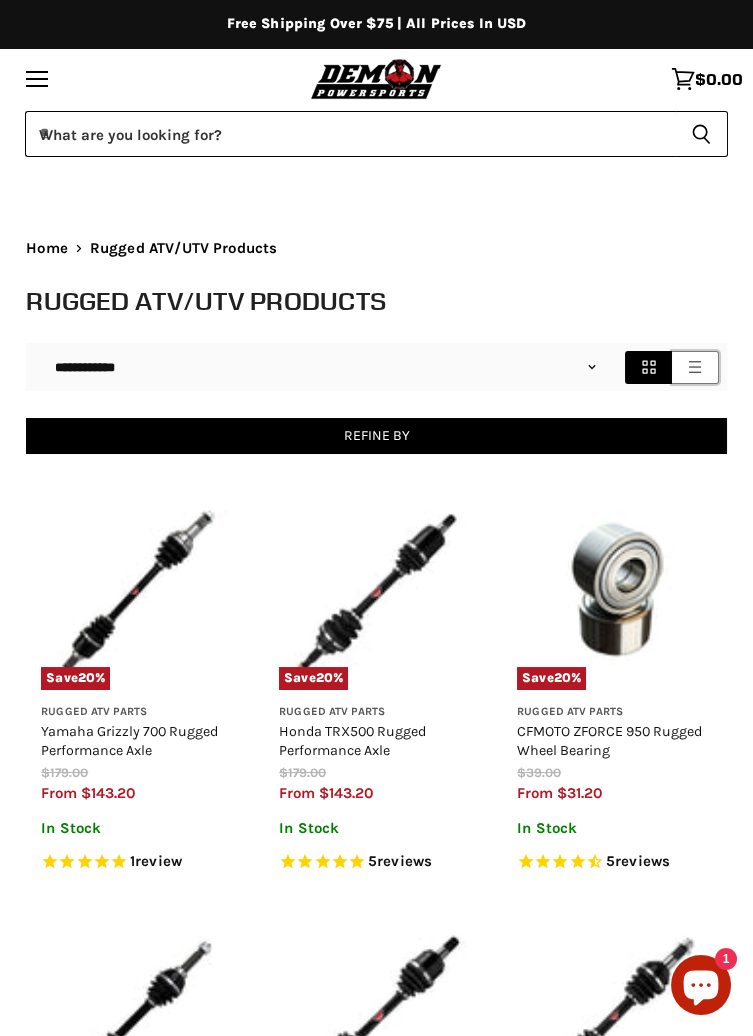 click on "List icon" 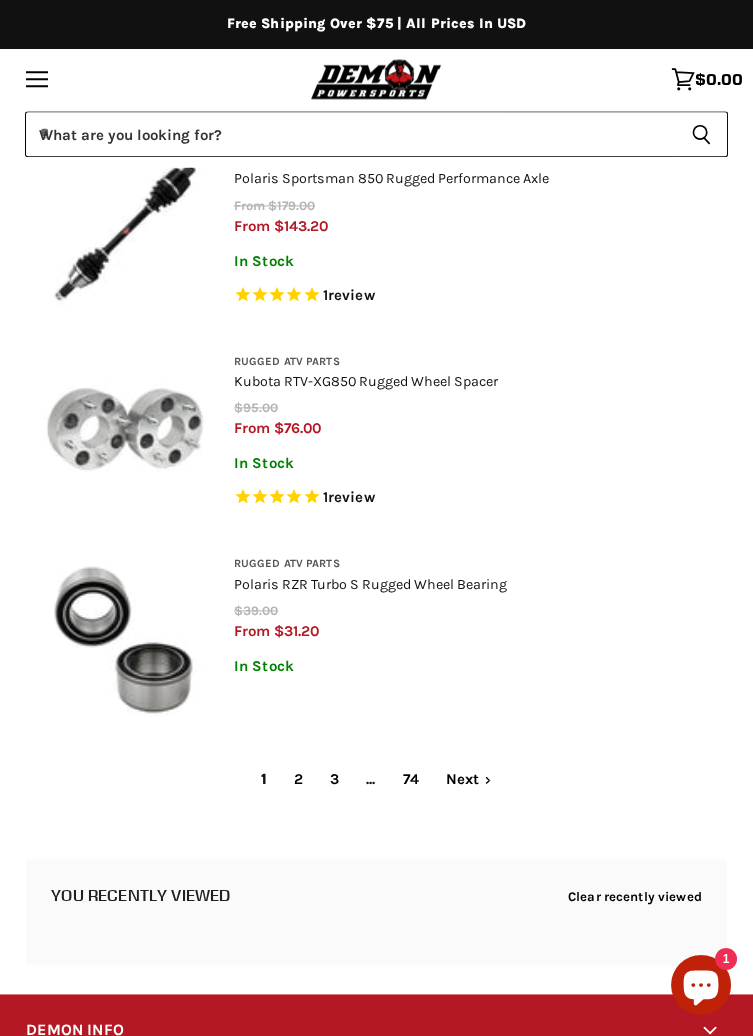 scroll, scrollTop: 4603, scrollLeft: 0, axis: vertical 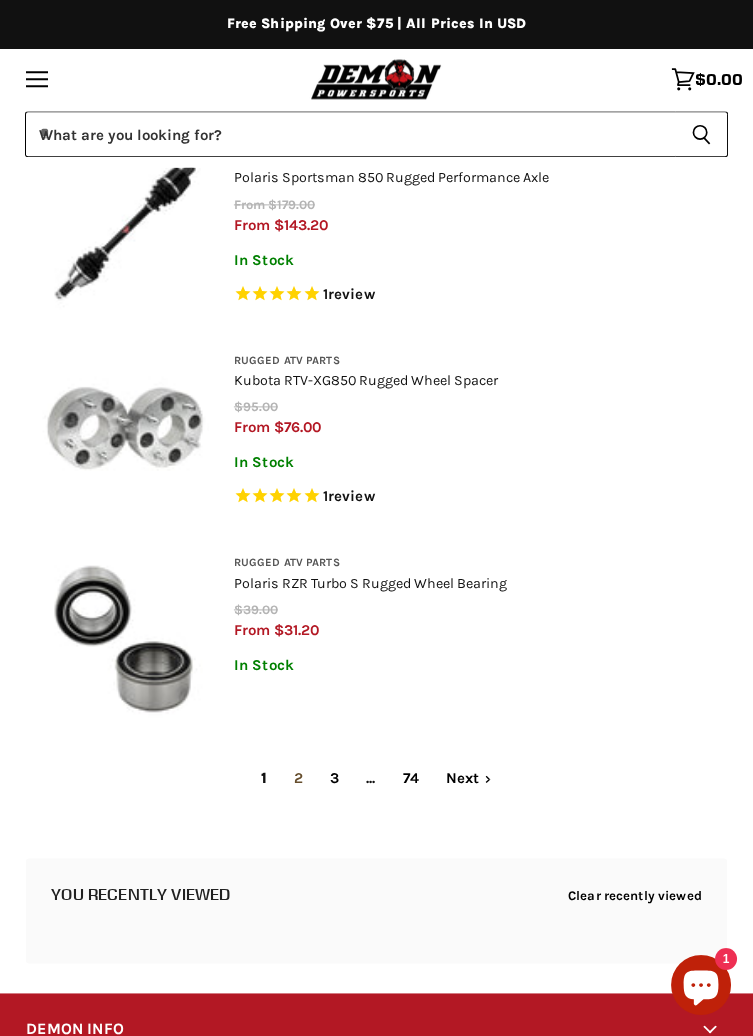 click on "2" at bounding box center [298, 778] 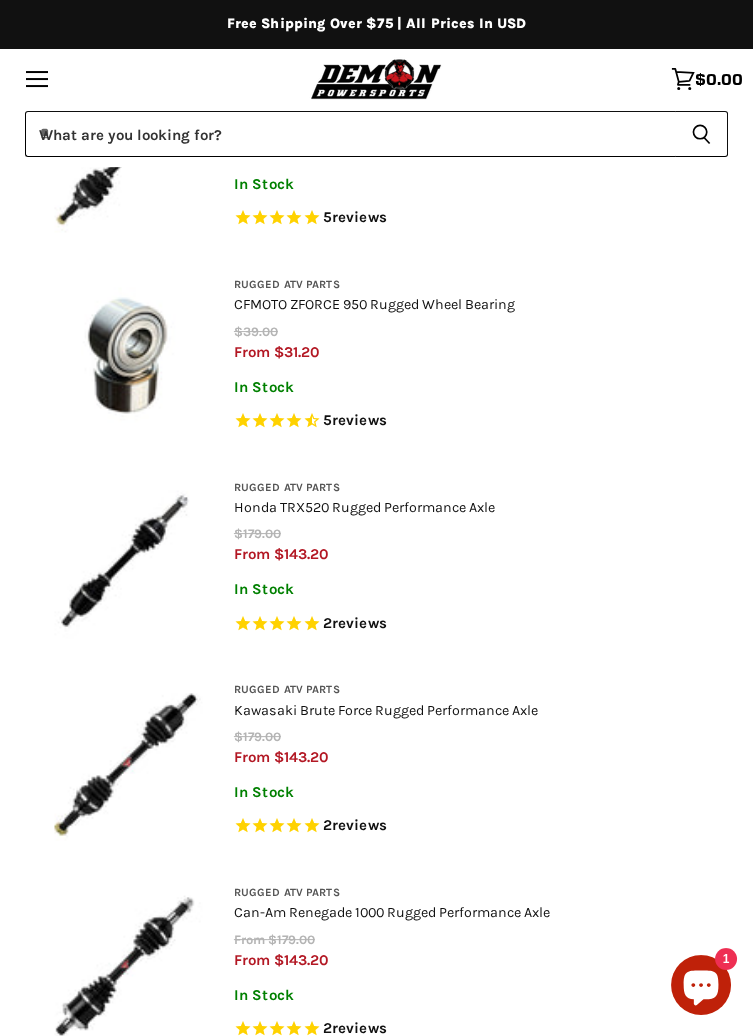 scroll, scrollTop: 429, scrollLeft: 0, axis: vertical 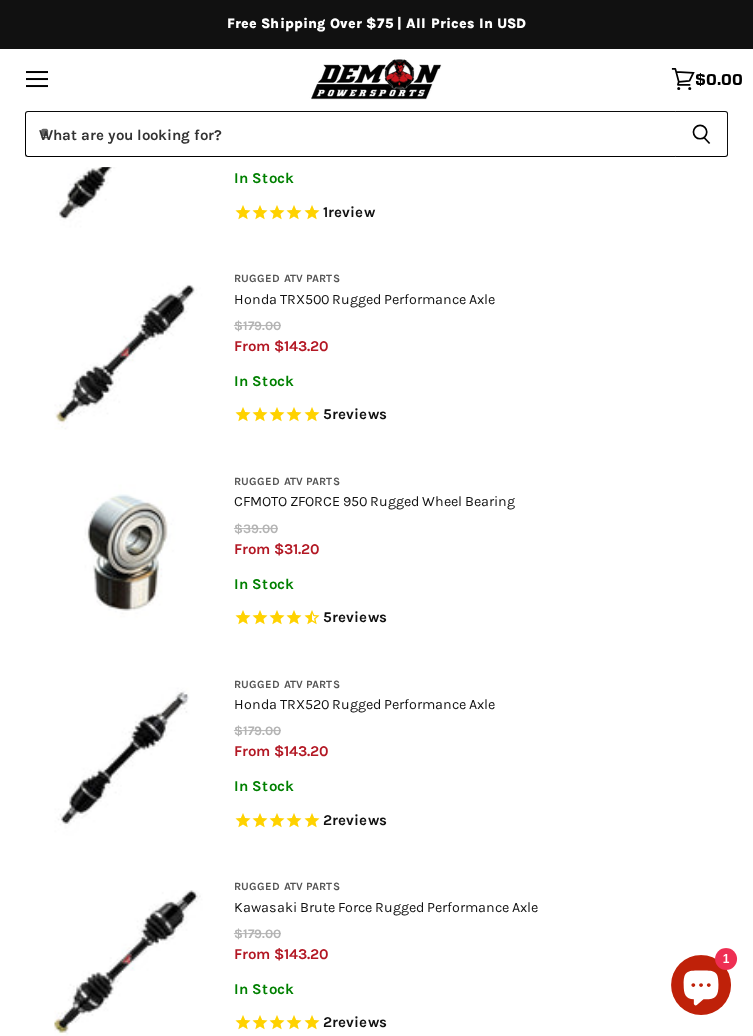 select on "**********" 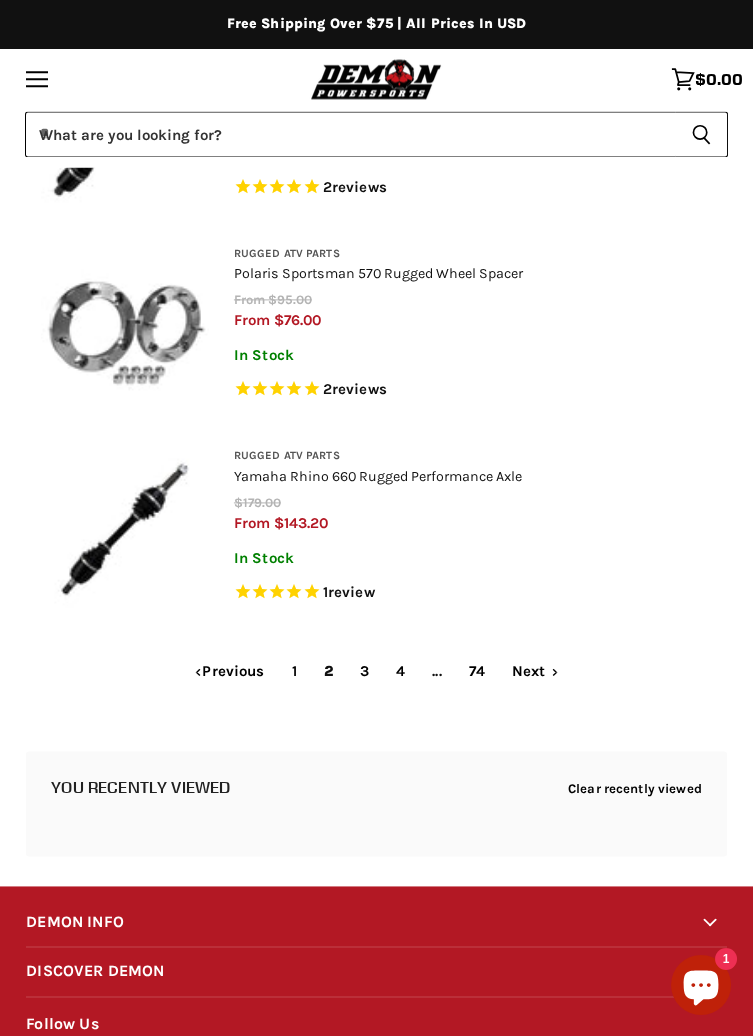 scroll, scrollTop: 4717, scrollLeft: 0, axis: vertical 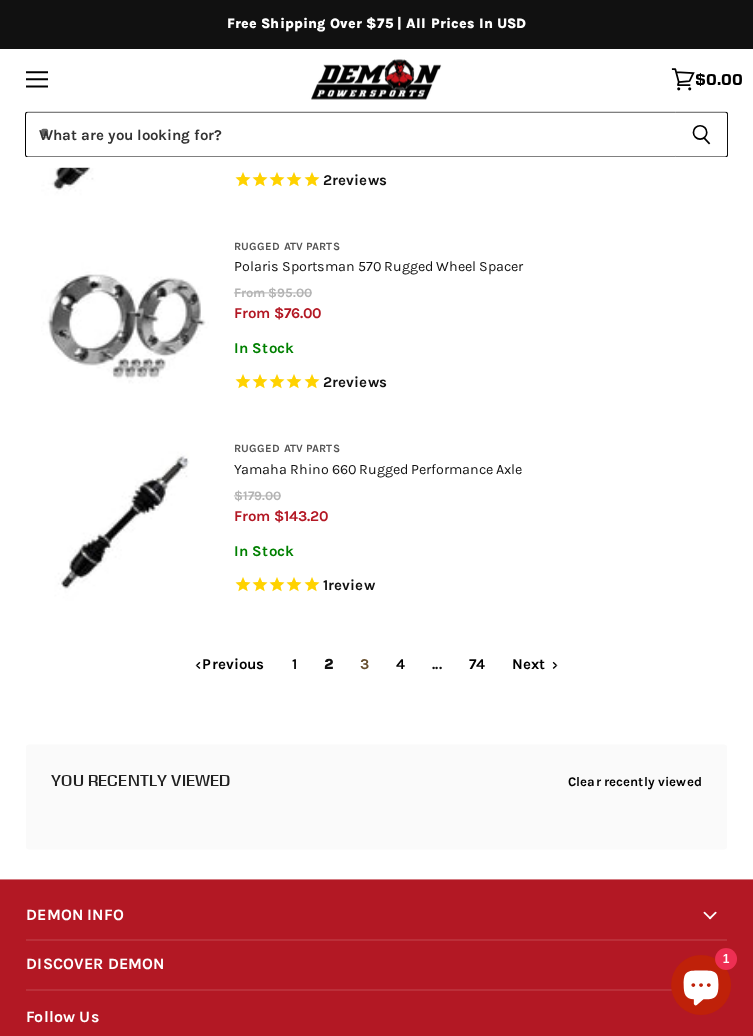click on "3" at bounding box center [364, 664] 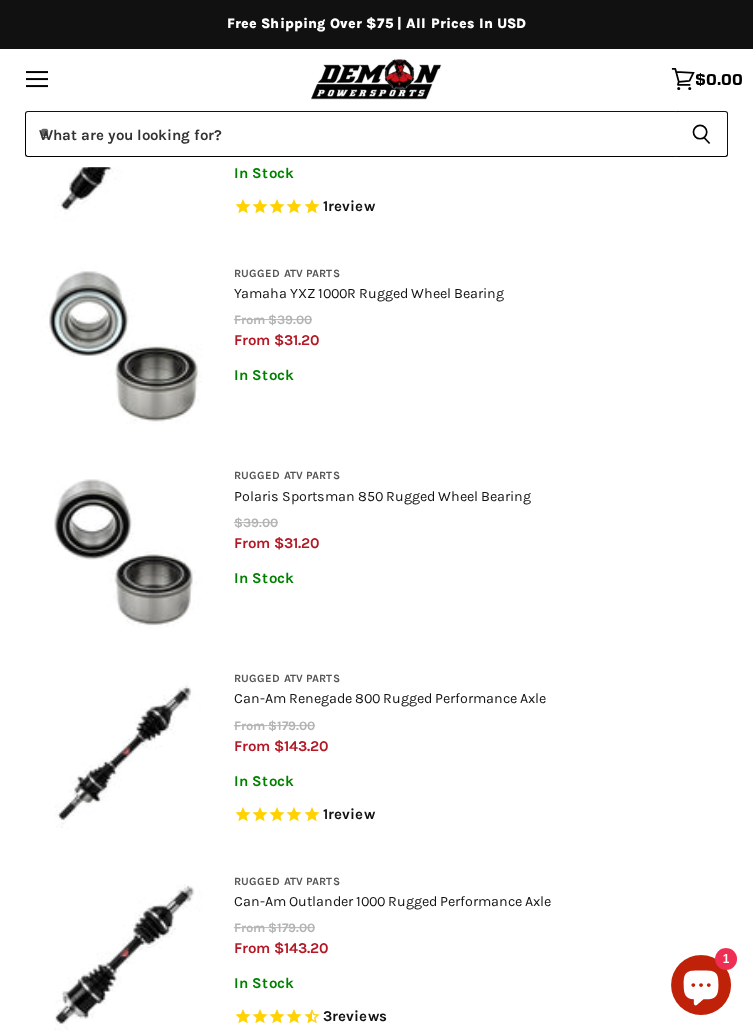 select on "**********" 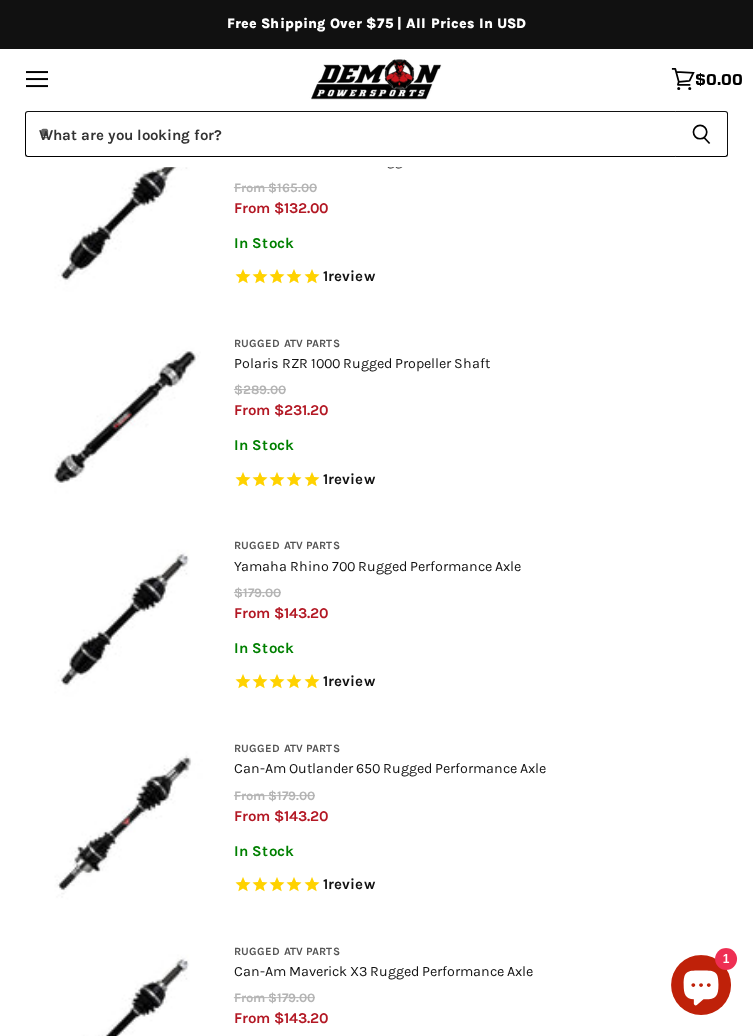 scroll, scrollTop: 0, scrollLeft: 0, axis: both 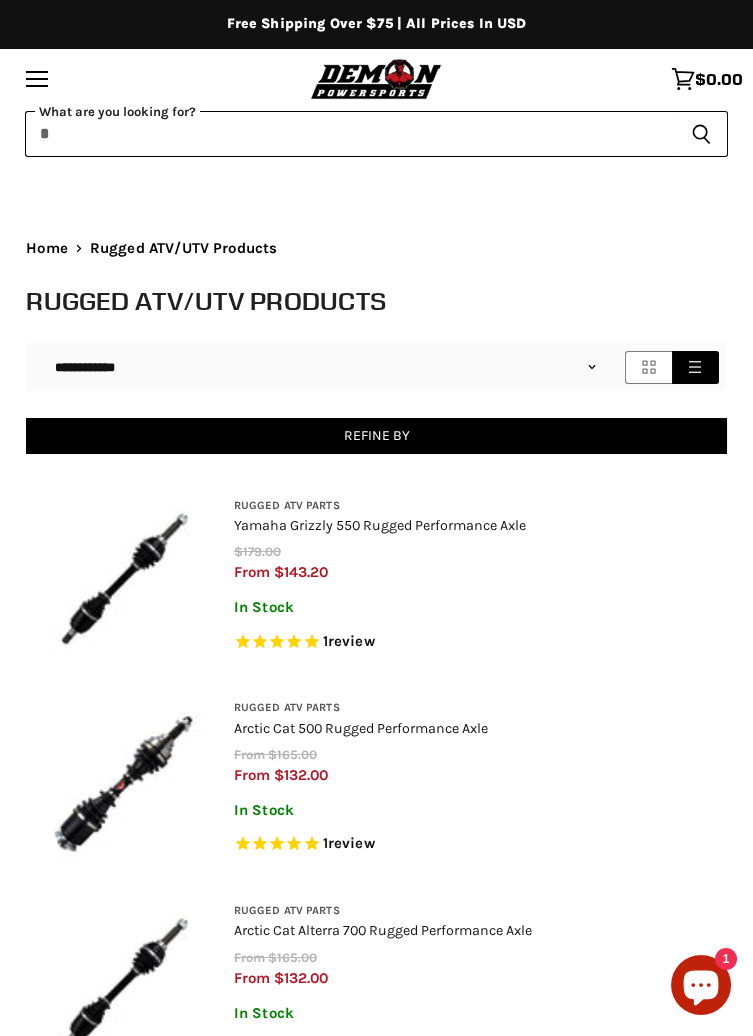 click on "Skip to content
Shop our brands:
Shop our brands:
Free Shipping Over $75 | All Prices In USD" at bounding box center (376, 3089) 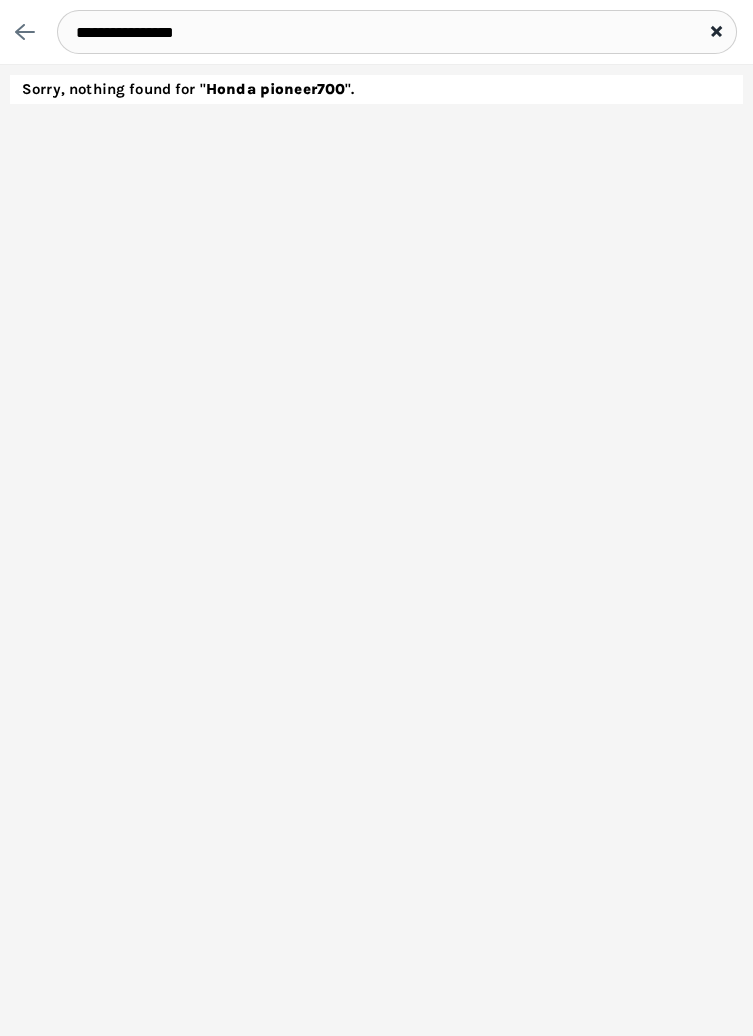 click on "**********" at bounding box center [397, 32] 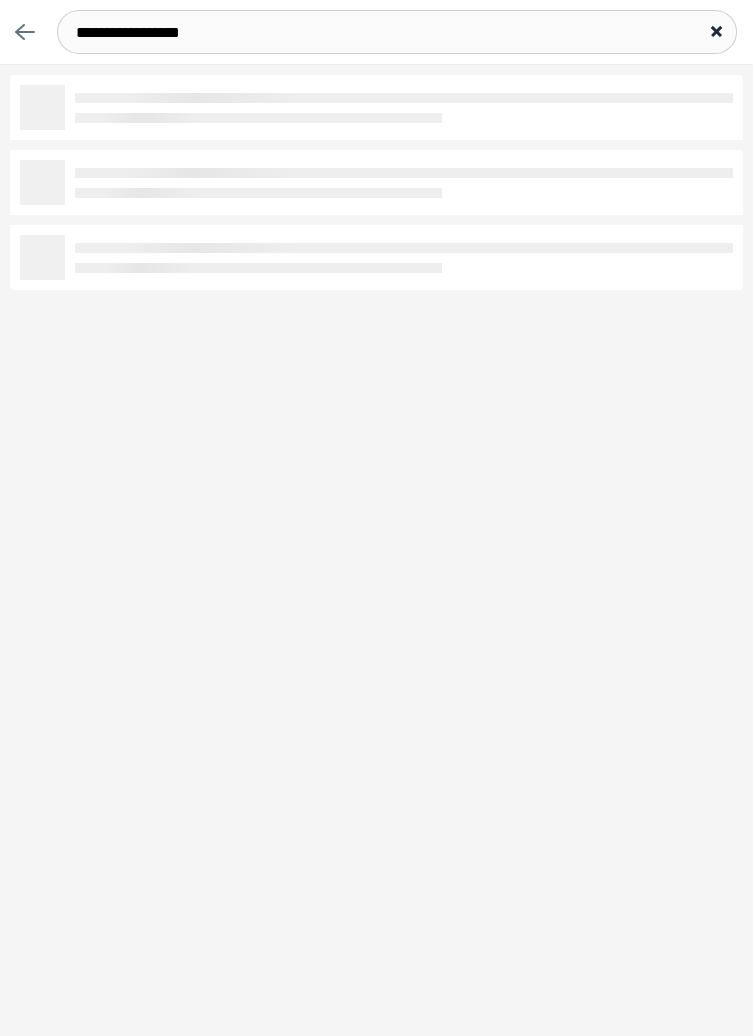 click on "**********" at bounding box center [397, 32] 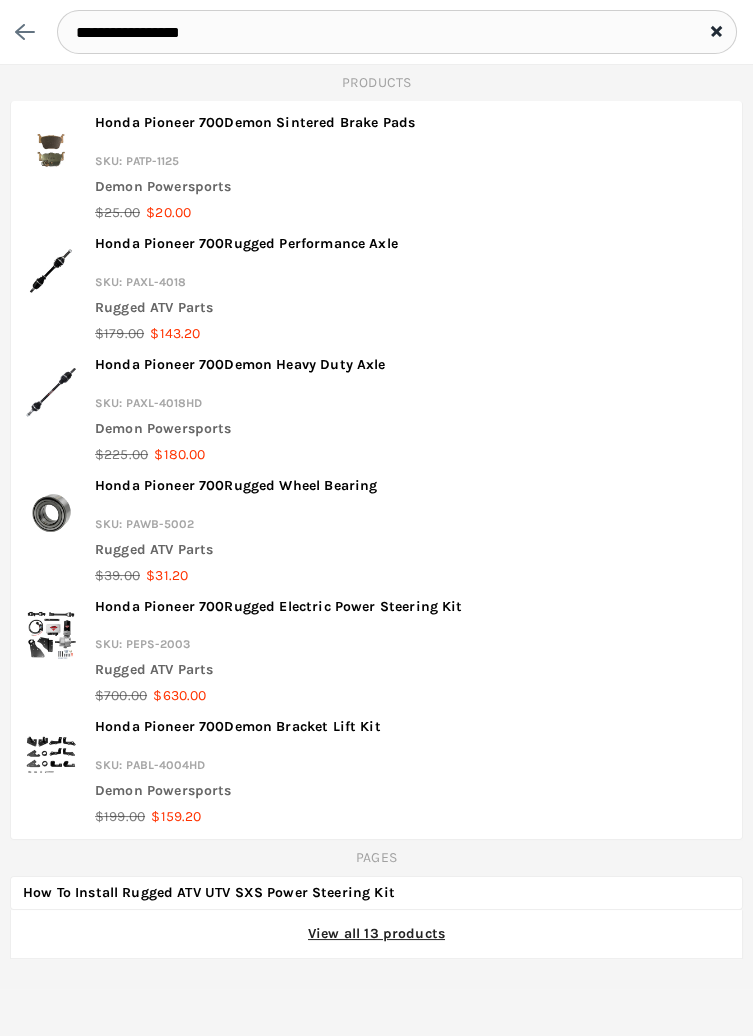 type on "**********" 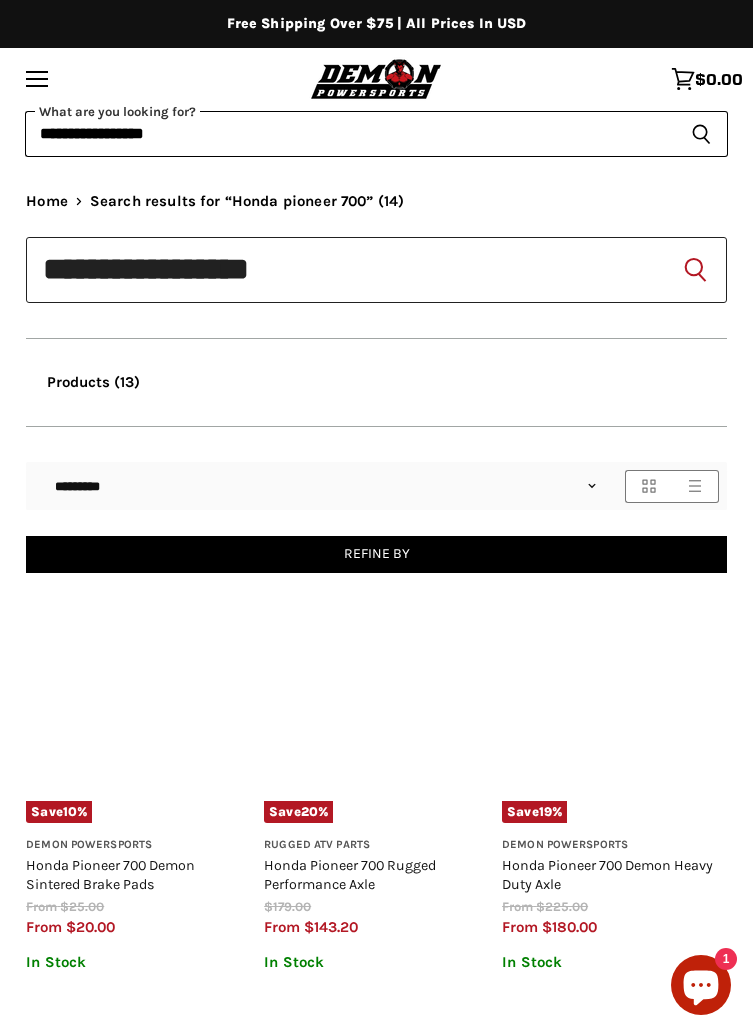 scroll, scrollTop: 0, scrollLeft: 0, axis: both 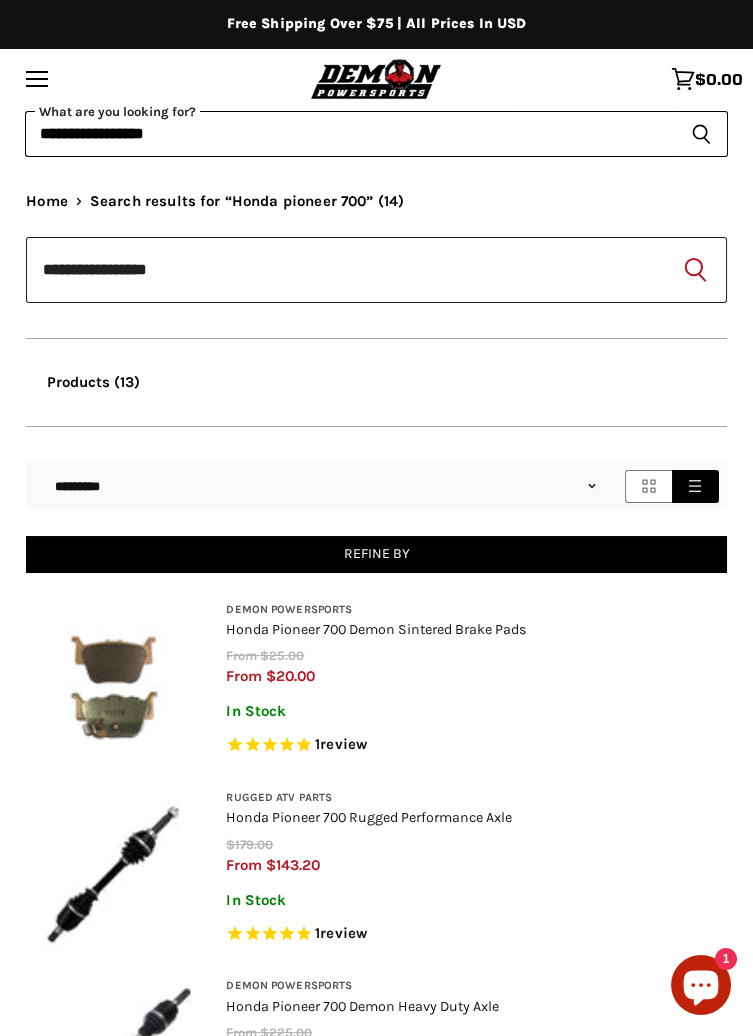 click on "Skip to content
Shop our brands:
Shop our brands:
Free Shipping Over $75 | All Prices In USD" at bounding box center [376, 1827] 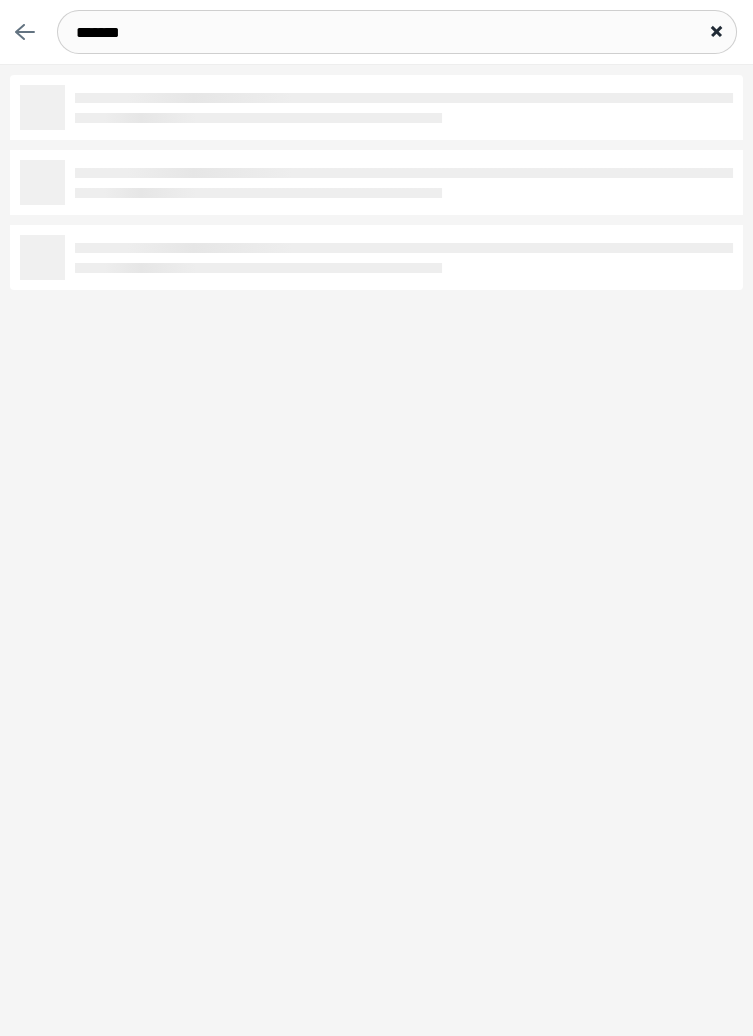 type on "*****" 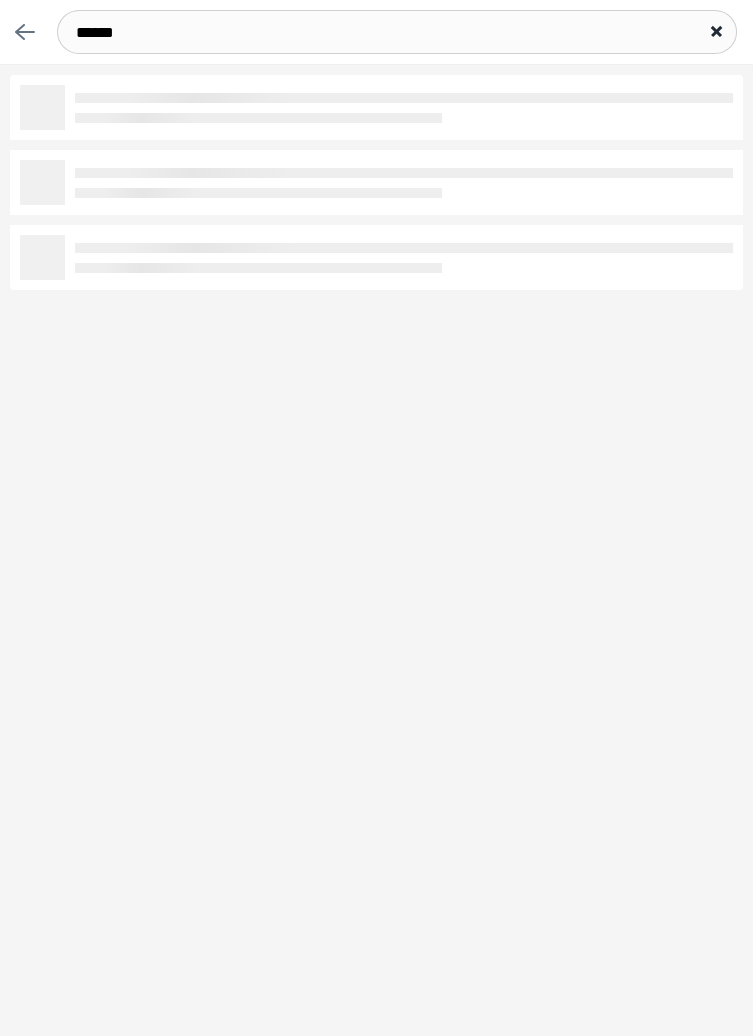type 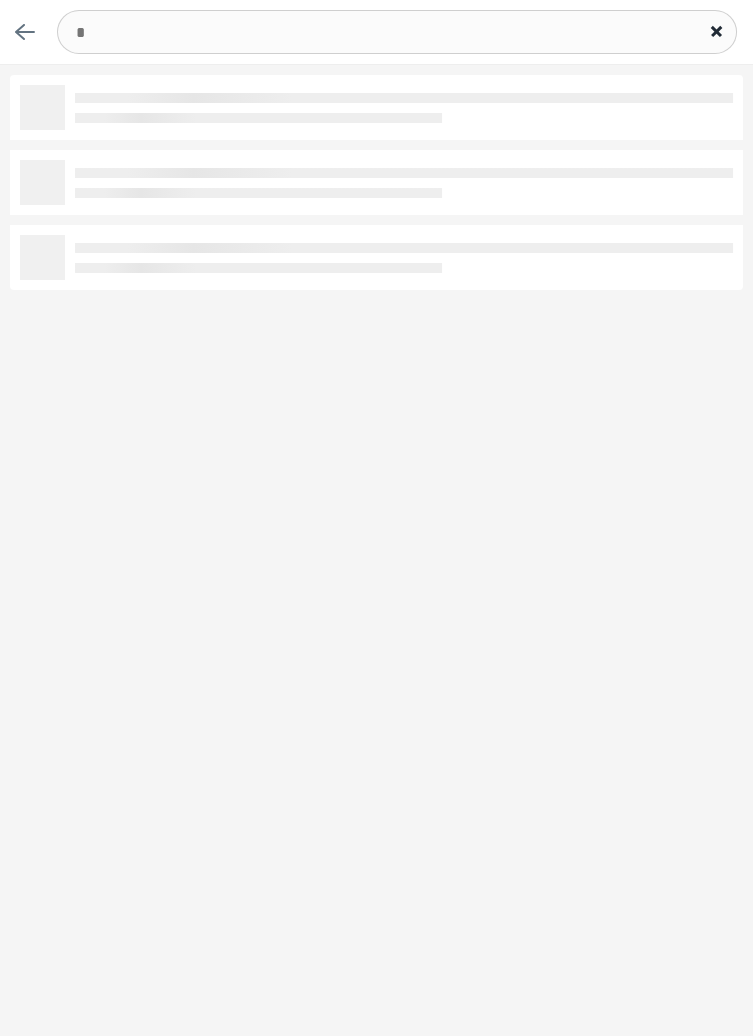 type 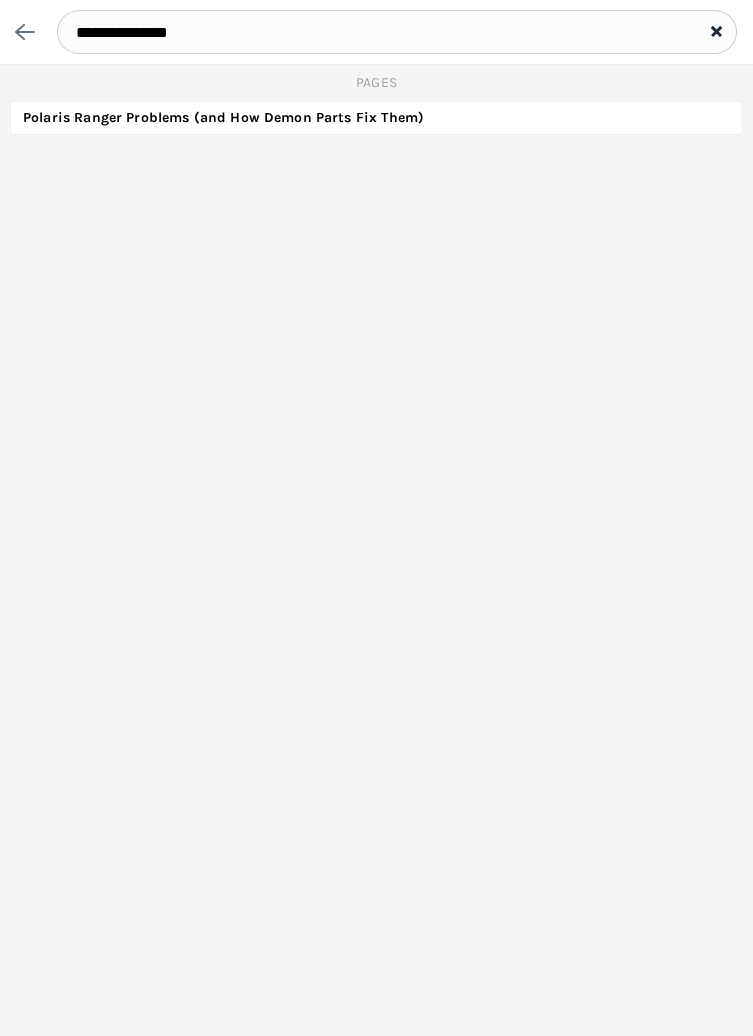 type on "**********" 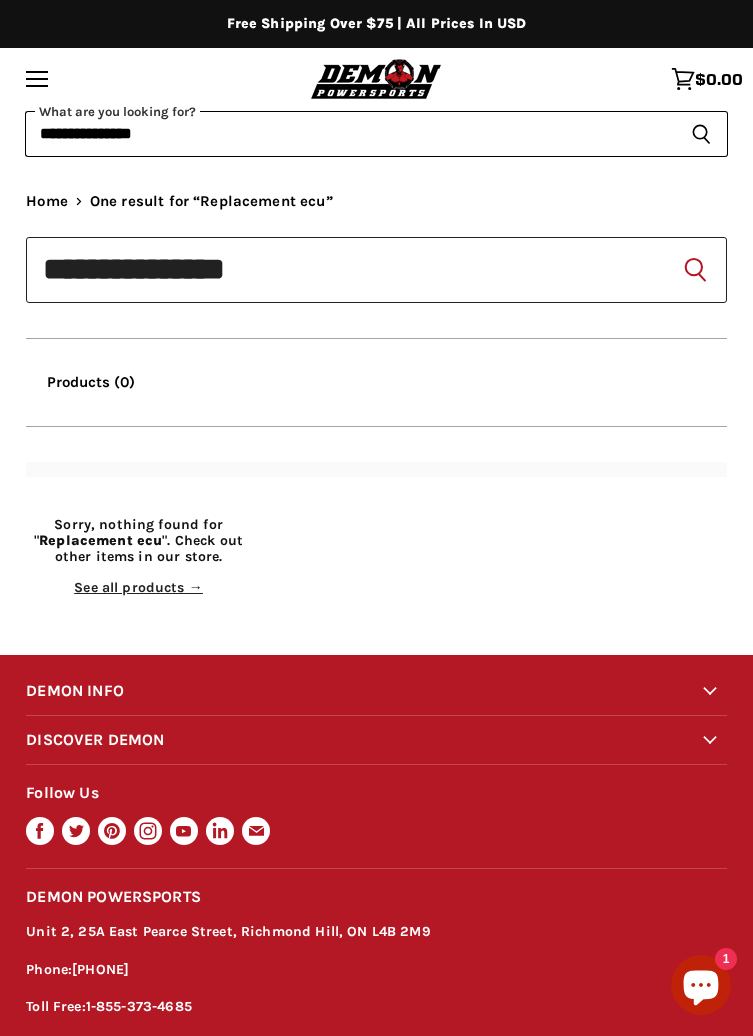 scroll, scrollTop: 0, scrollLeft: 0, axis: both 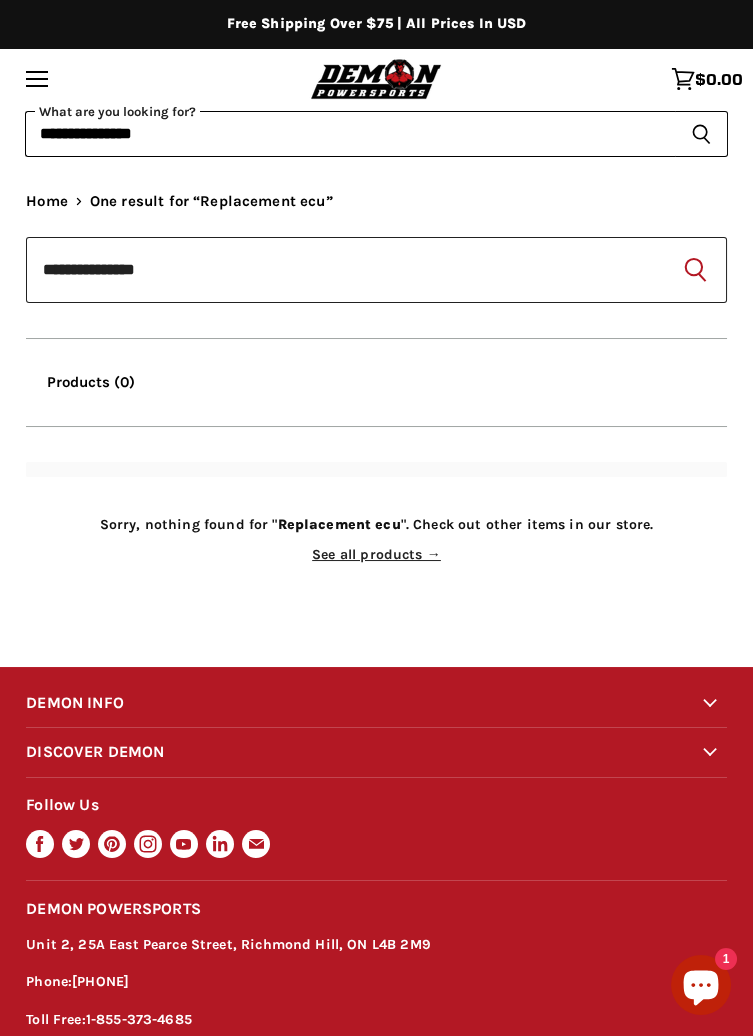 click on "Skip to content
Shop our brands:
Shop our brands:
Free Shipping Over $75 | All Prices In USD" at bounding box center (376, 624) 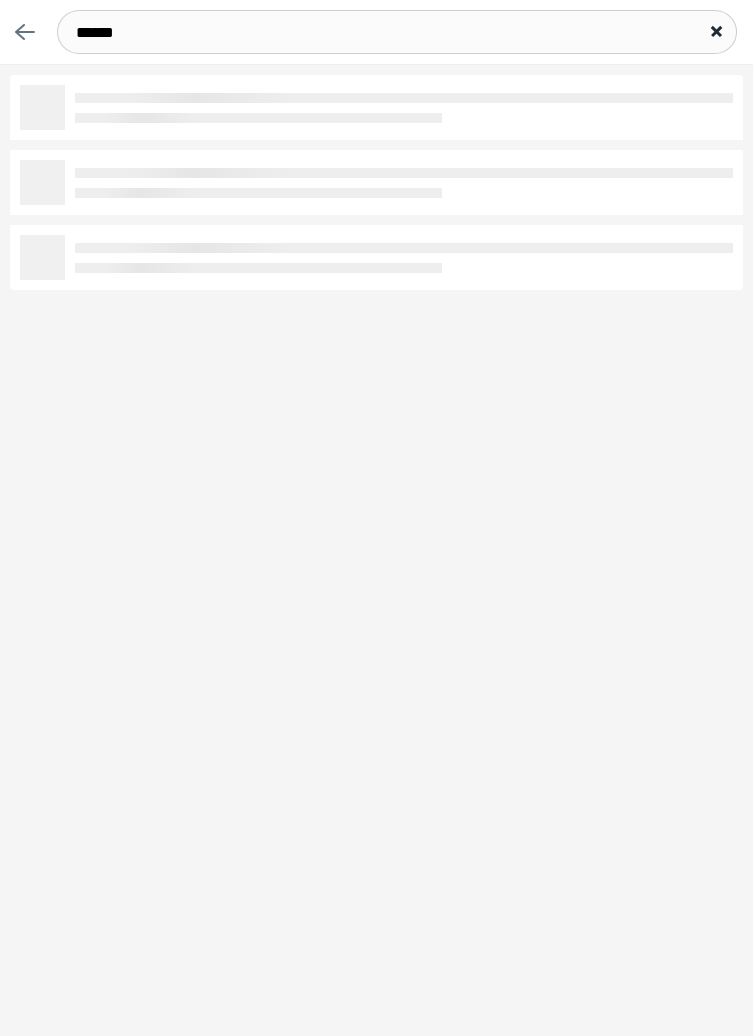 type on "*****" 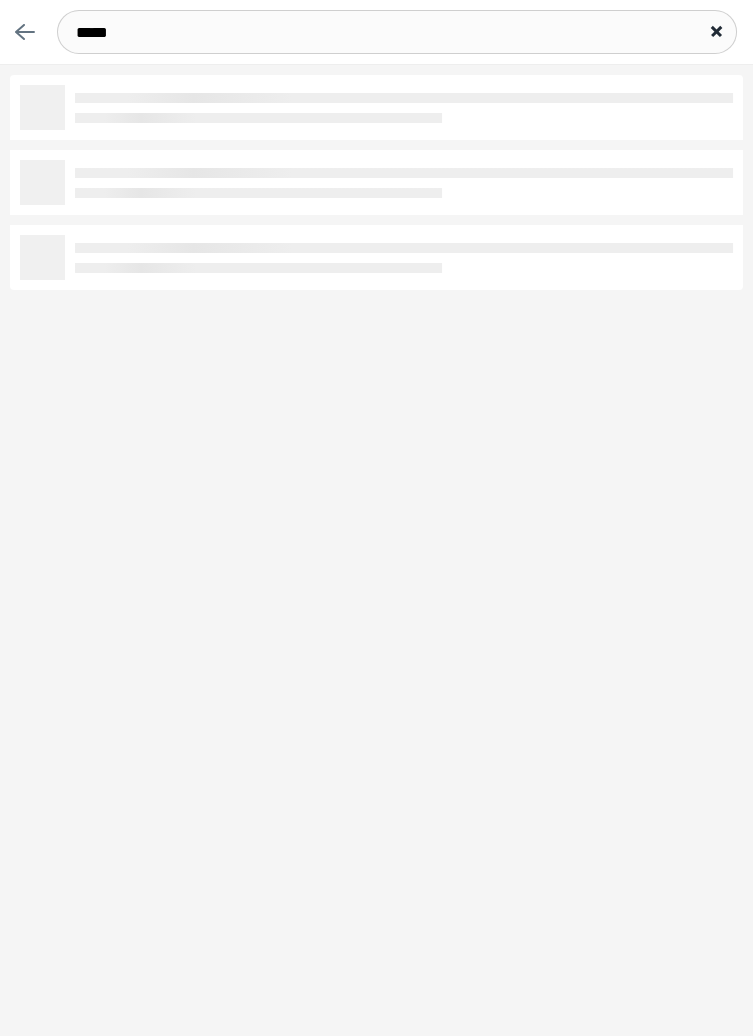 type 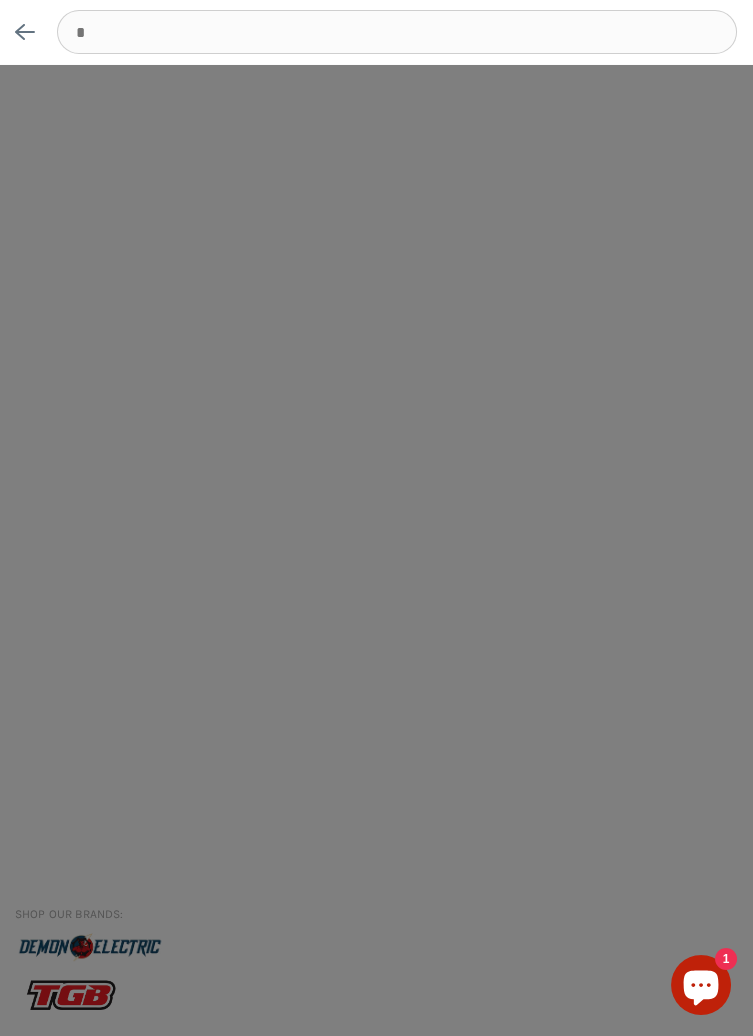 type 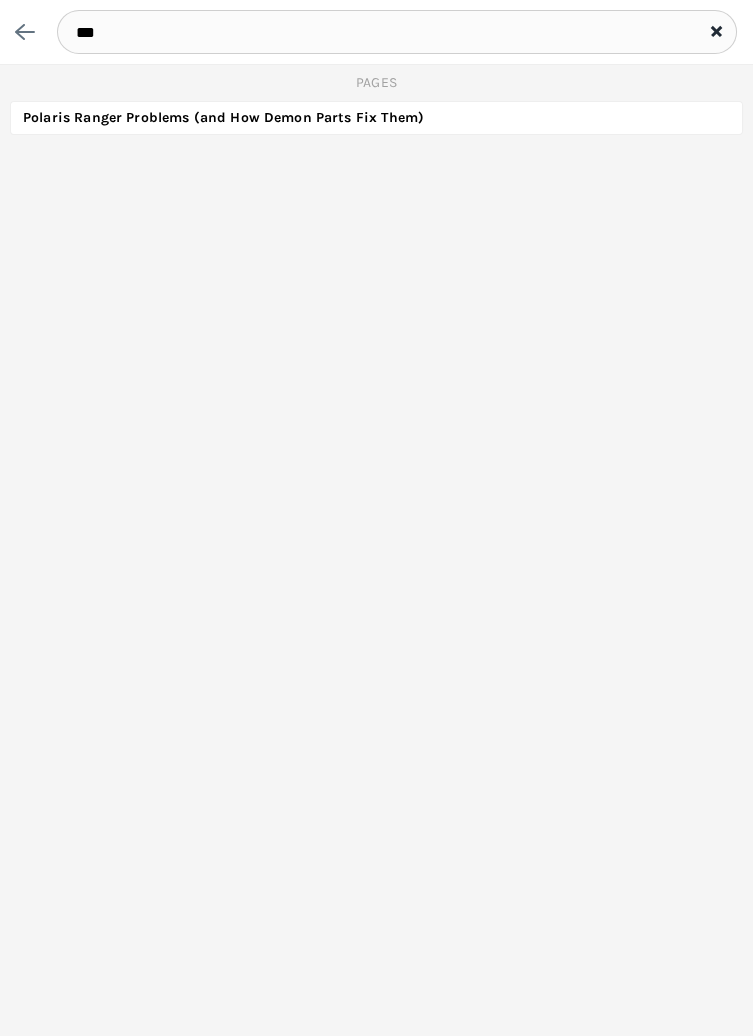 type on "***" 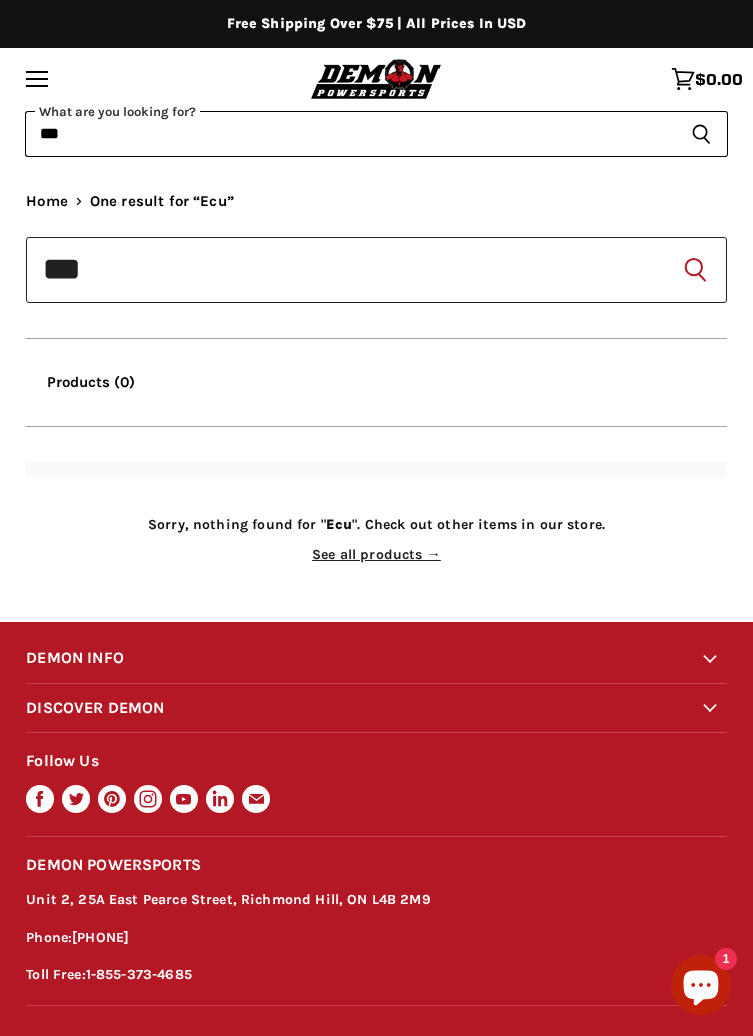 scroll, scrollTop: 0, scrollLeft: 0, axis: both 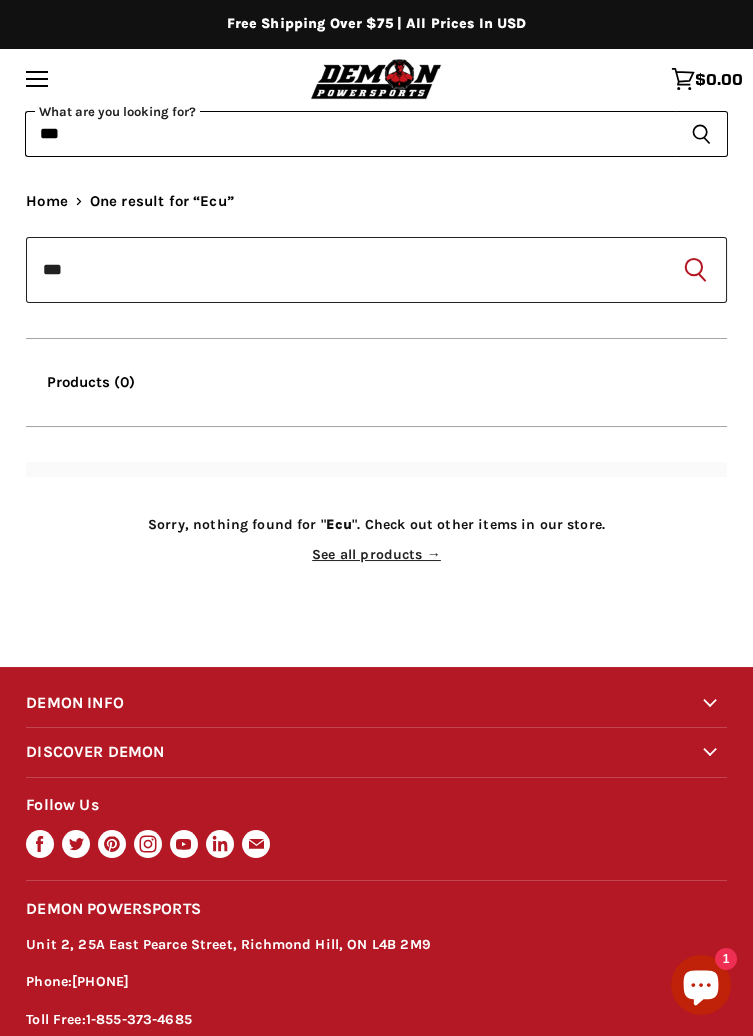 click on "Skip to content
Shop our brands:
Shop our brands:
Free Shipping Over $75 | All Prices In USD" at bounding box center [376, 624] 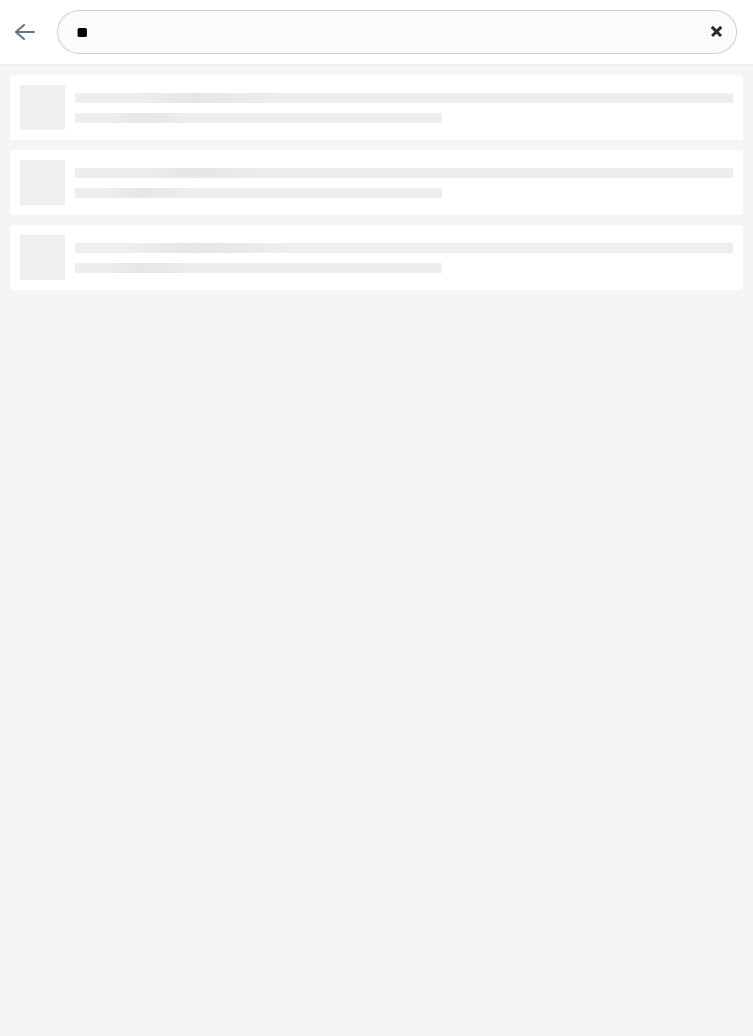 type on "*" 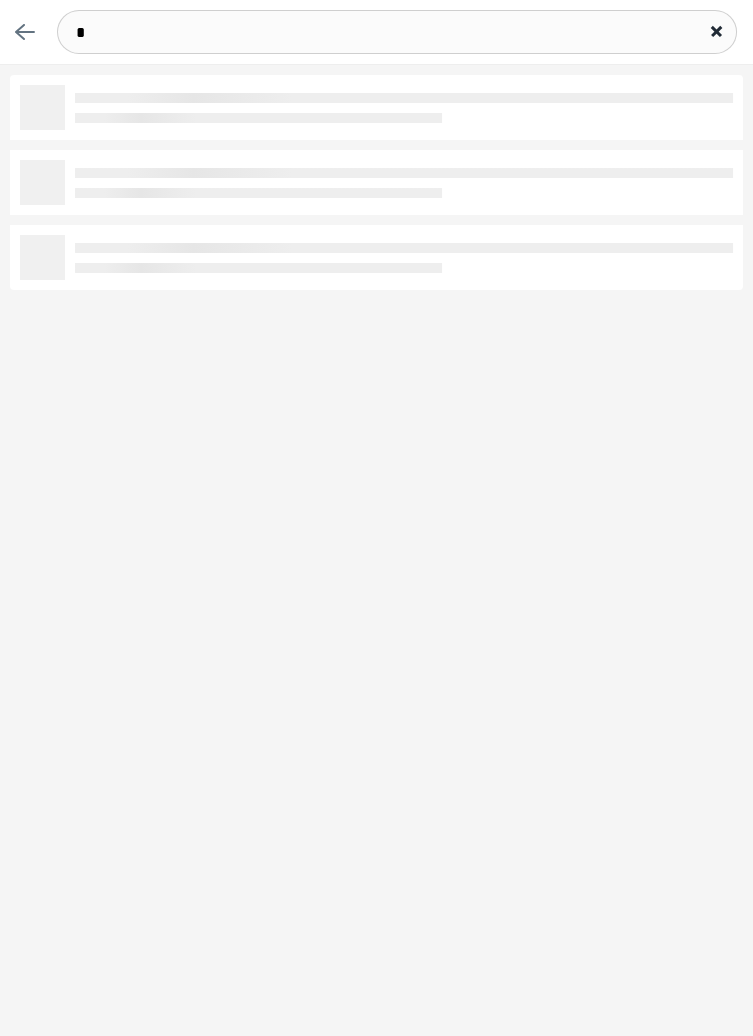 type 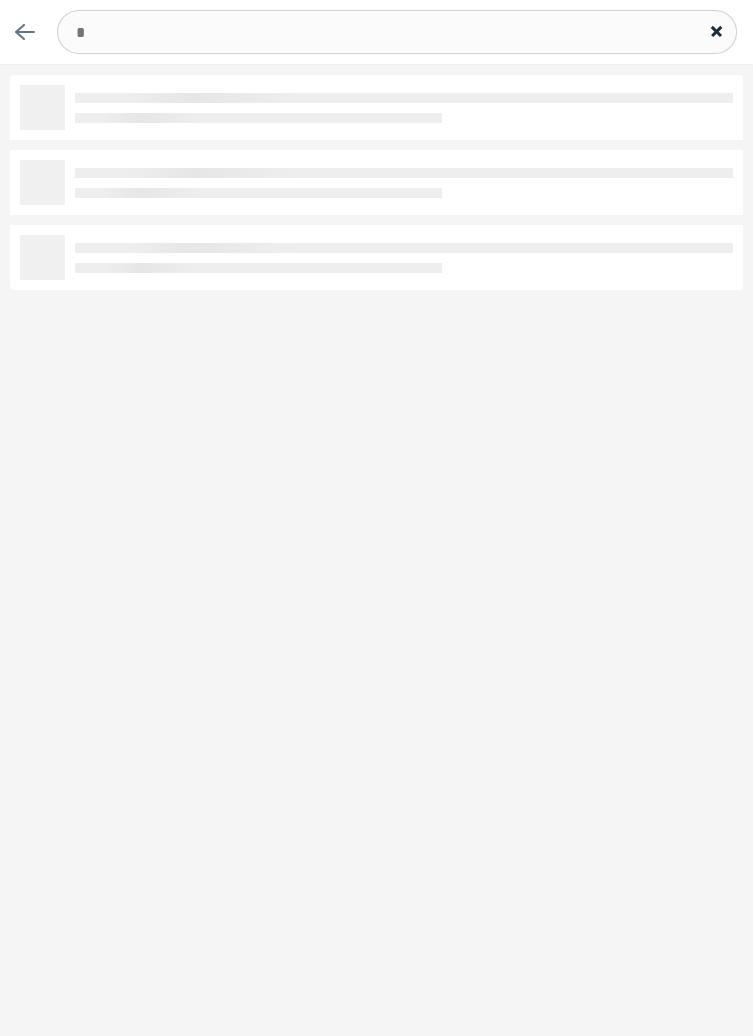 type 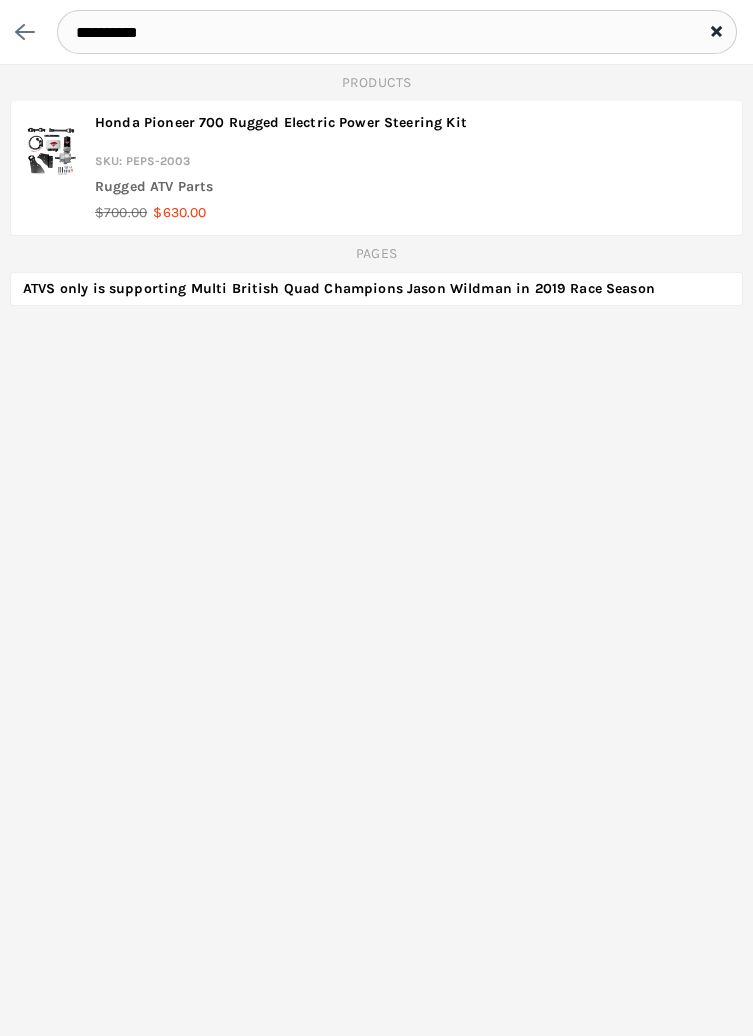 type on "**********" 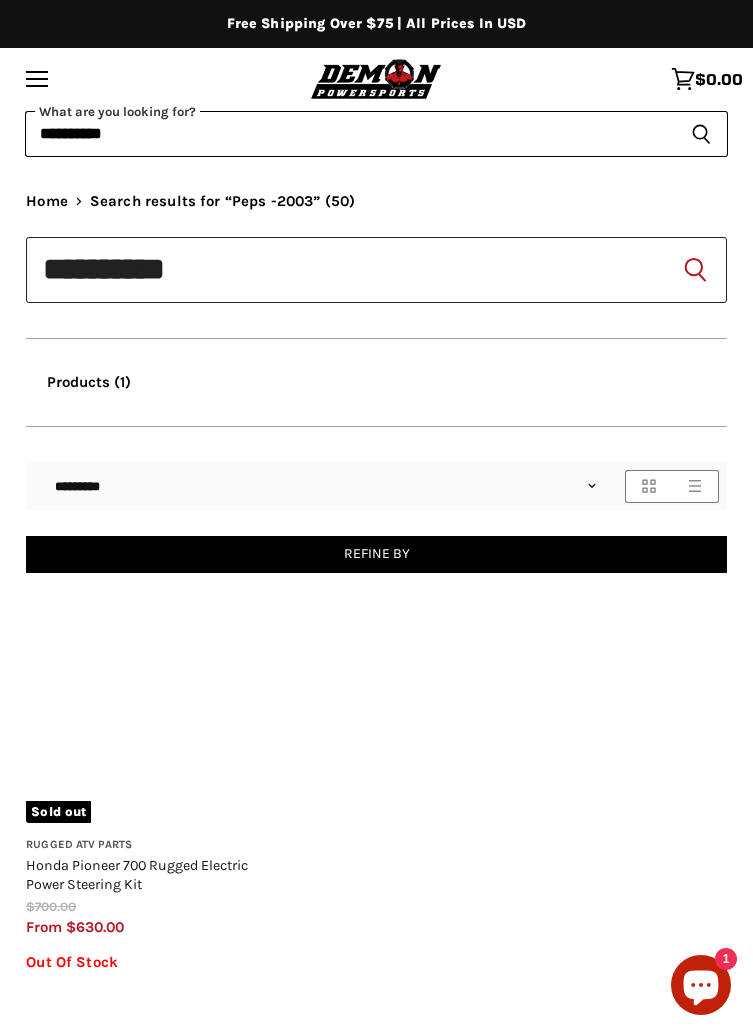 scroll, scrollTop: 0, scrollLeft: 0, axis: both 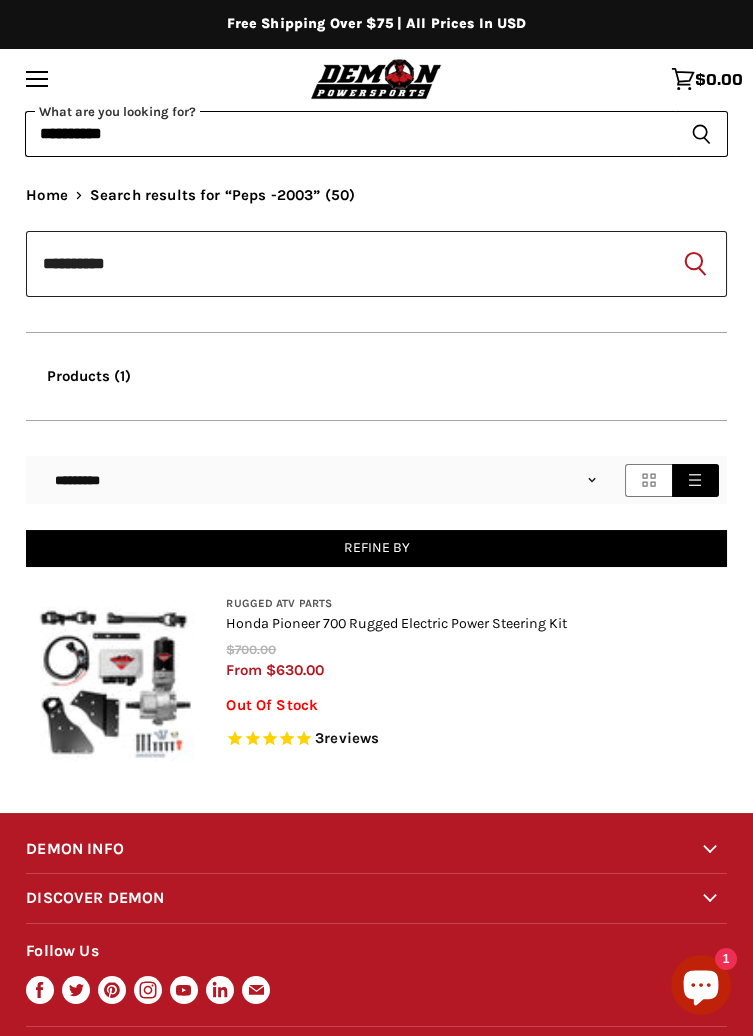 click on "Honda Pioneer 700 Rugged Electric Power Steering Kit" at bounding box center [396, 623] 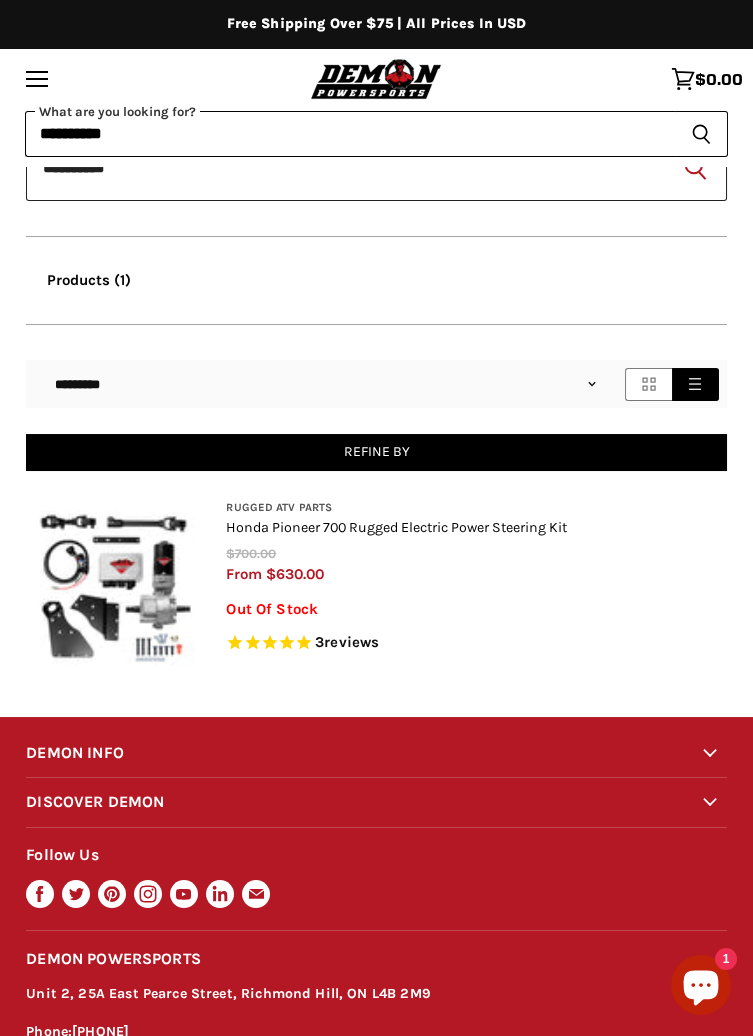 scroll, scrollTop: 0, scrollLeft: 0, axis: both 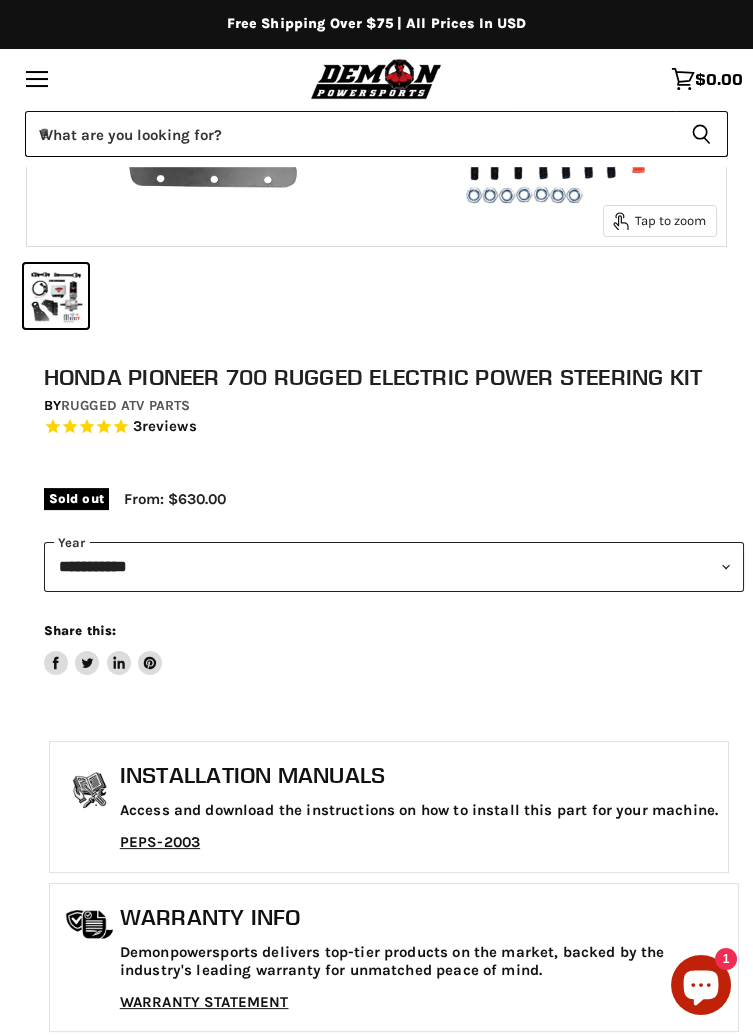 select on "******" 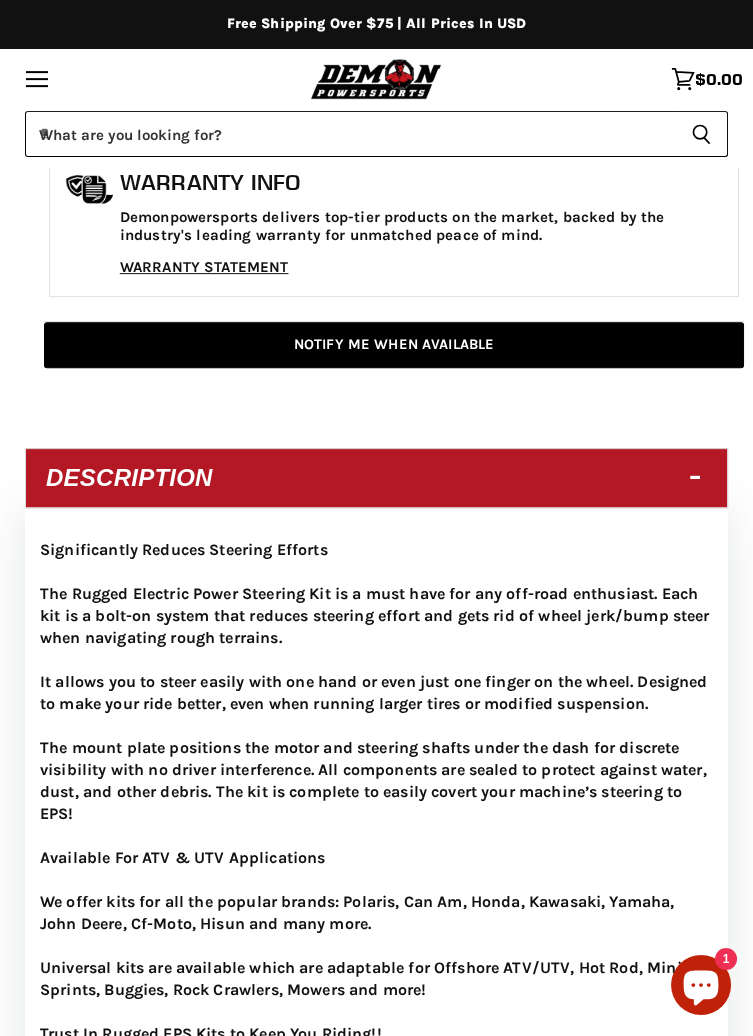 scroll, scrollTop: 0, scrollLeft: 0, axis: both 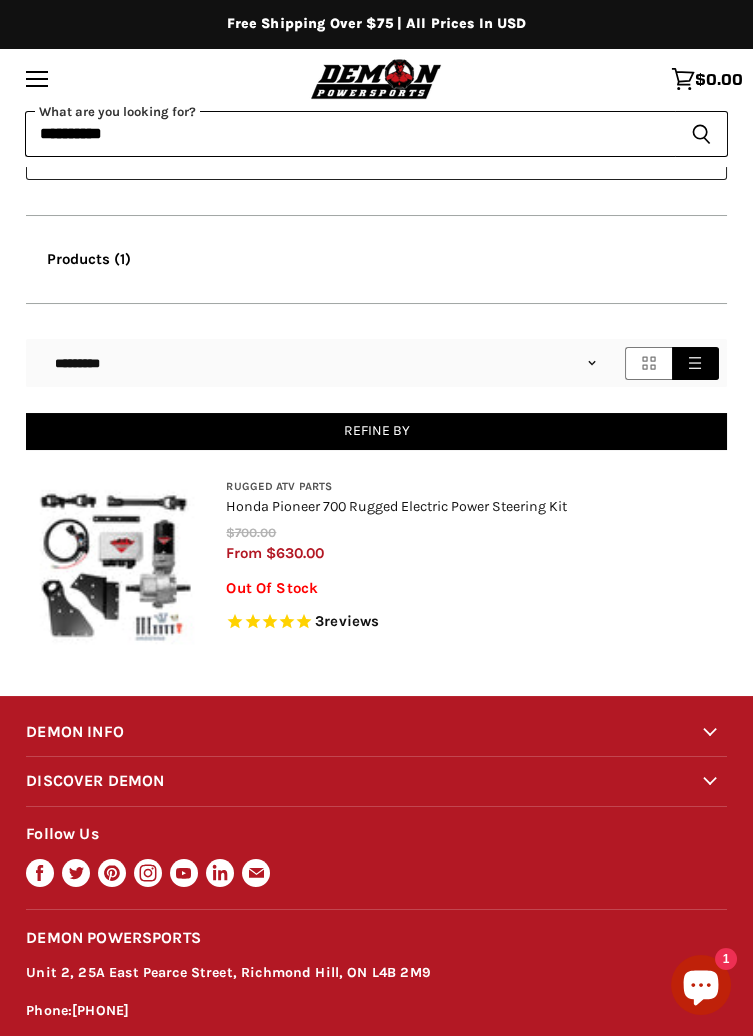 click on "DEMON INFO
Chevron down icon
Installation Manuals
Warranty Form
Aodes UTV Warranty Form
Returns & Exchanges Form
Warranty & Returns Policy
Shipping Policy
FAQ
Product Catalogue" at bounding box center (376, 894) 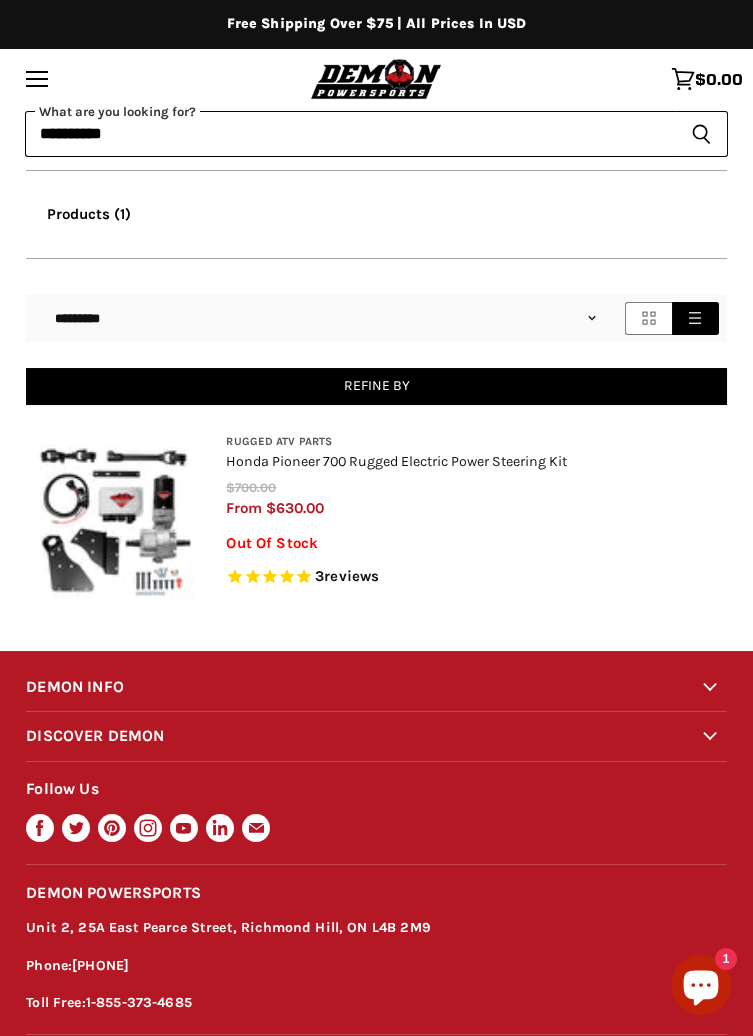 scroll, scrollTop: 208, scrollLeft: 0, axis: vertical 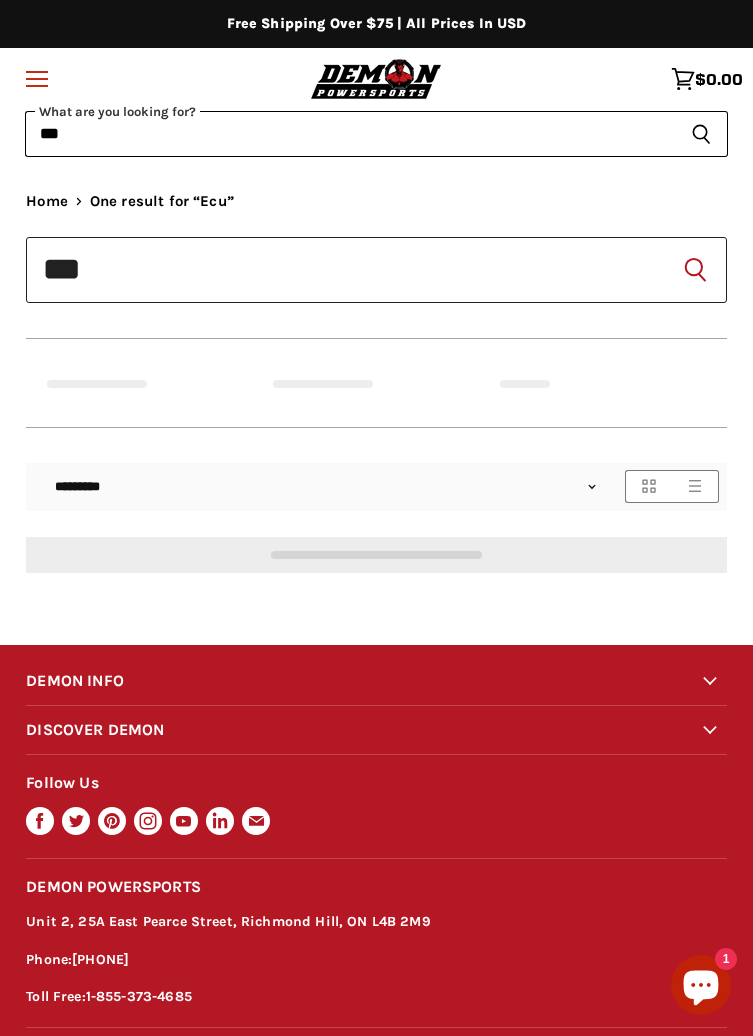 click on "Menu icon
Translation missing: en.general.icons.icon_search_close icon
Menu" at bounding box center [37, 79] 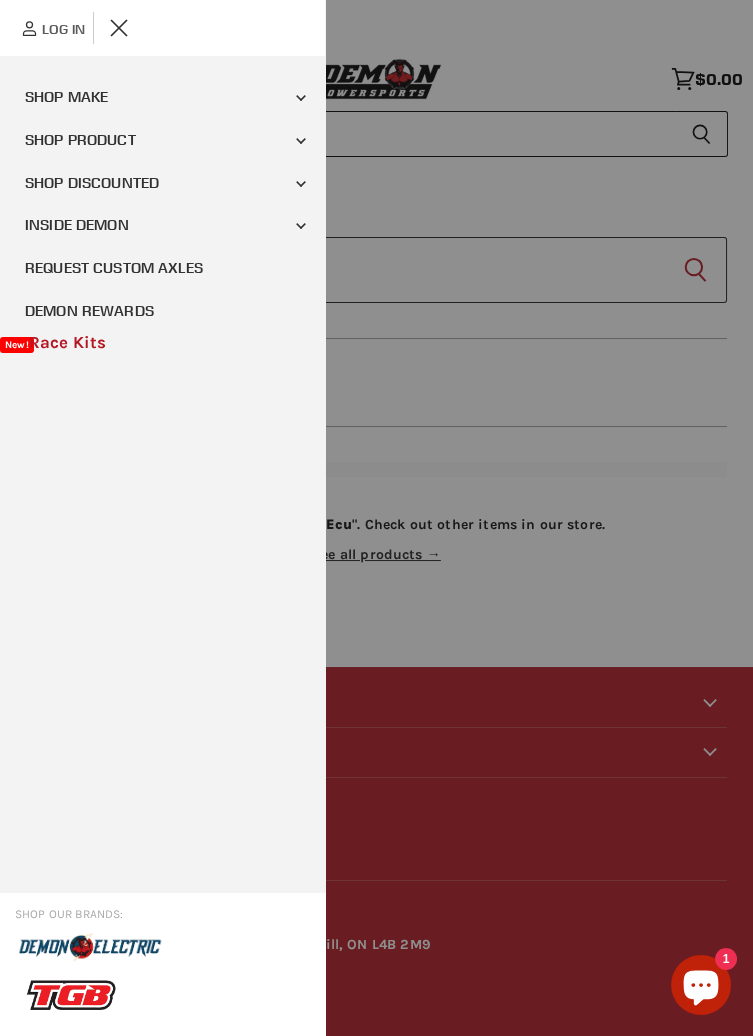 scroll, scrollTop: 0, scrollLeft: 0, axis: both 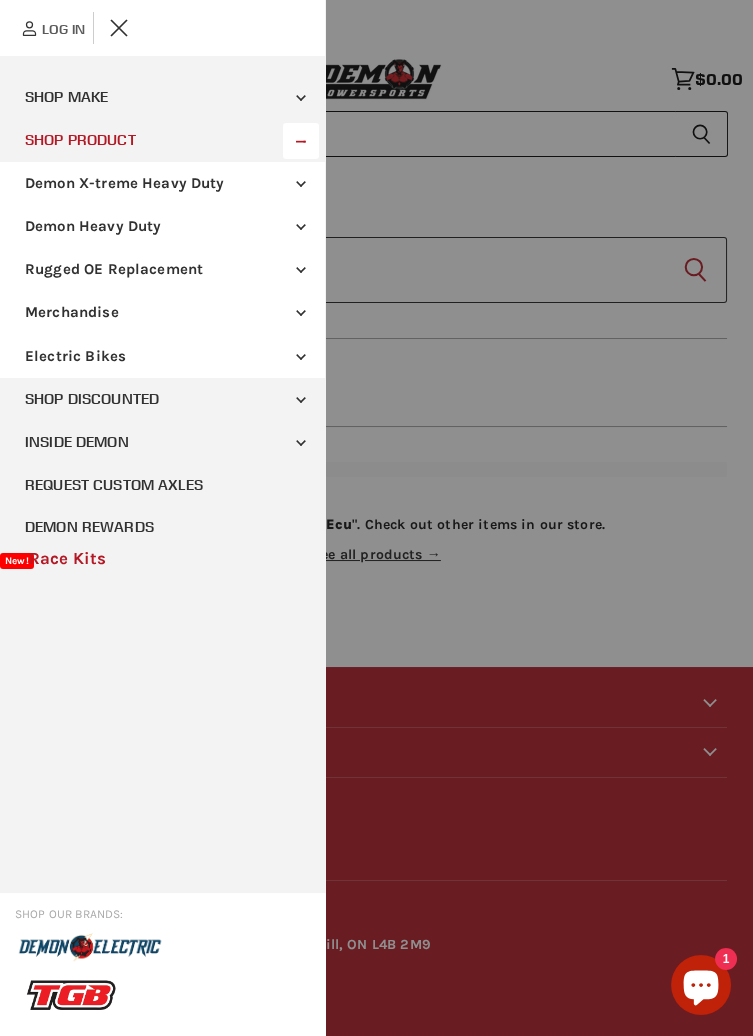 click on "Rugged OE Replacement" at bounding box center (162, 269) 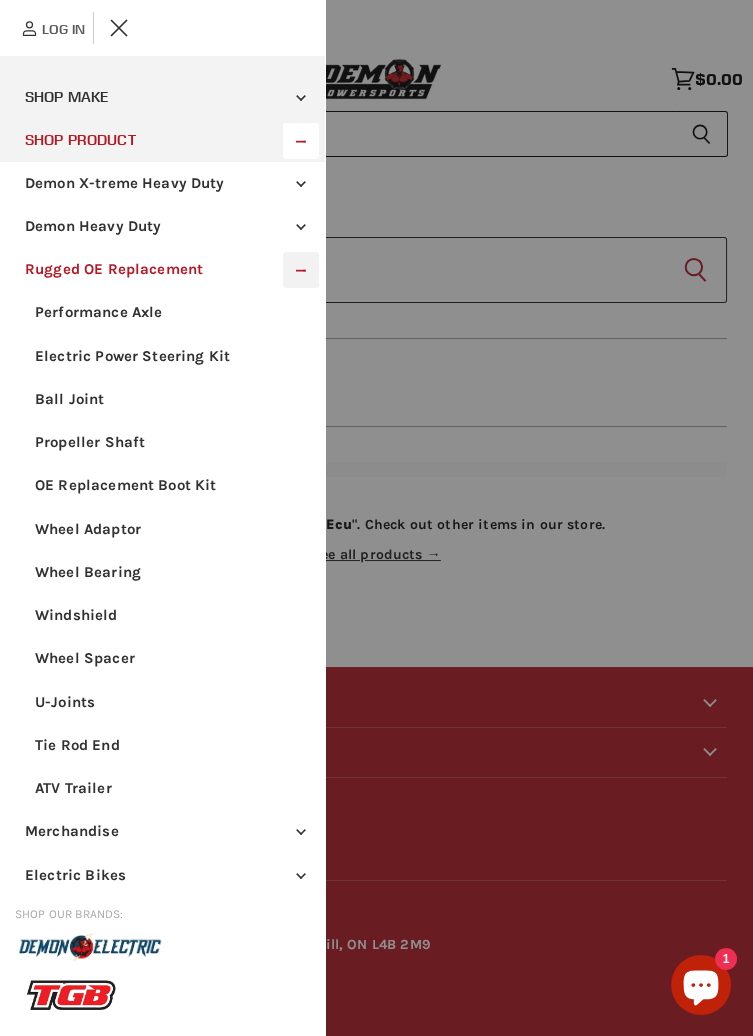 click on "Electric Power Steering Kit" at bounding box center (162, 356) 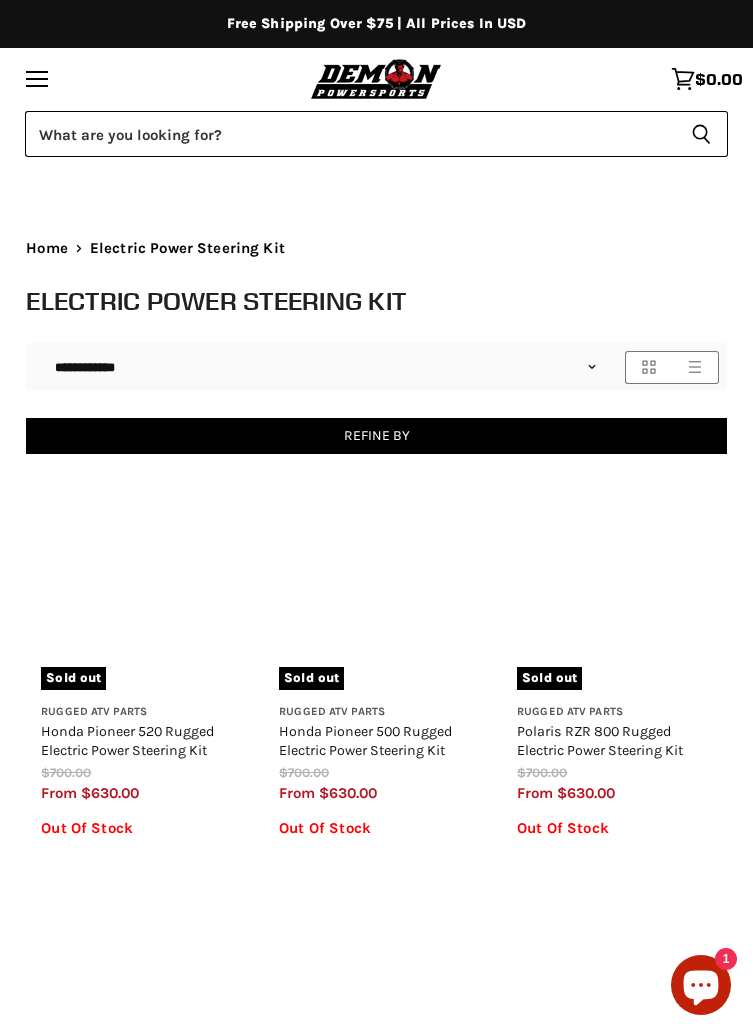 select on "**********" 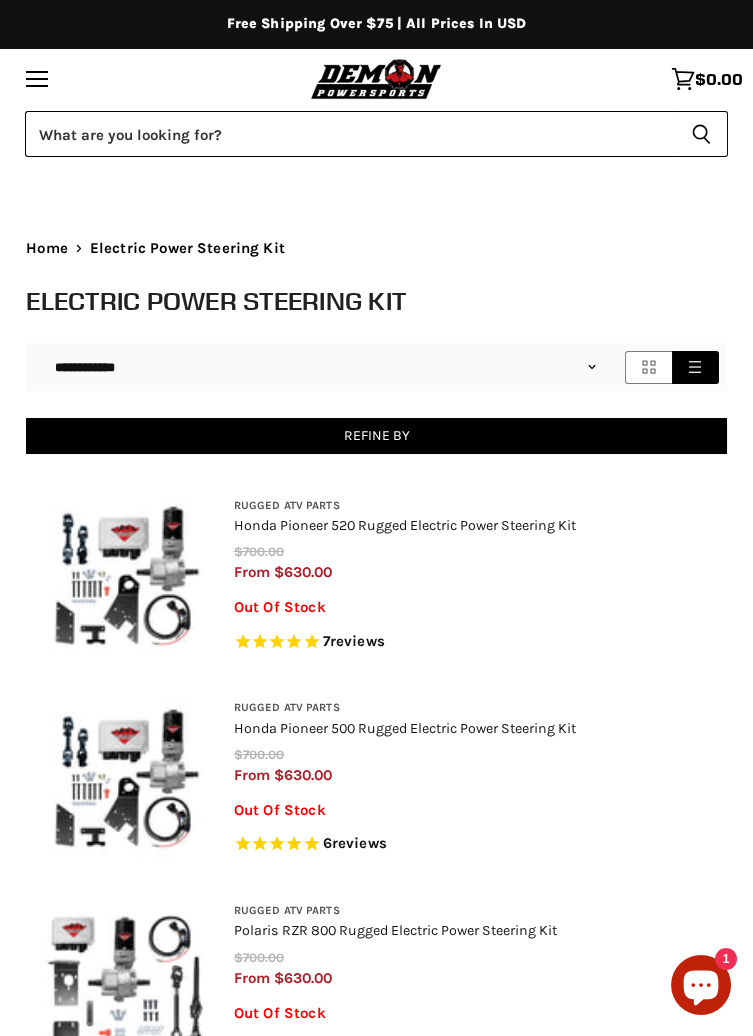 scroll, scrollTop: 0, scrollLeft: 0, axis: both 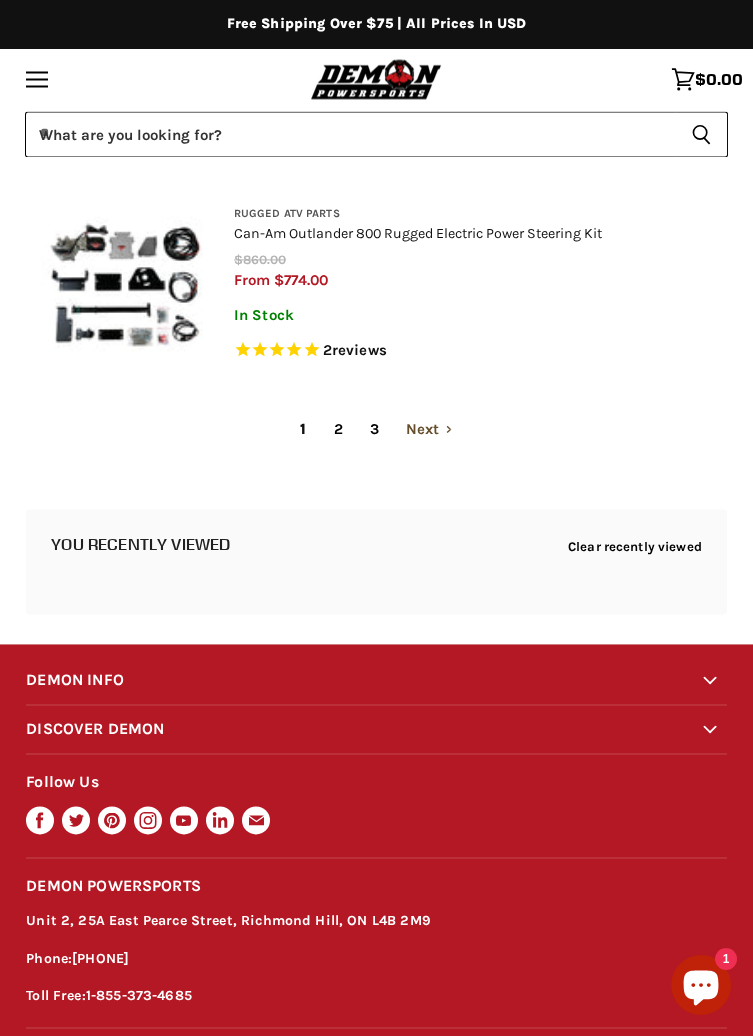click on "Next" at bounding box center [429, 429] 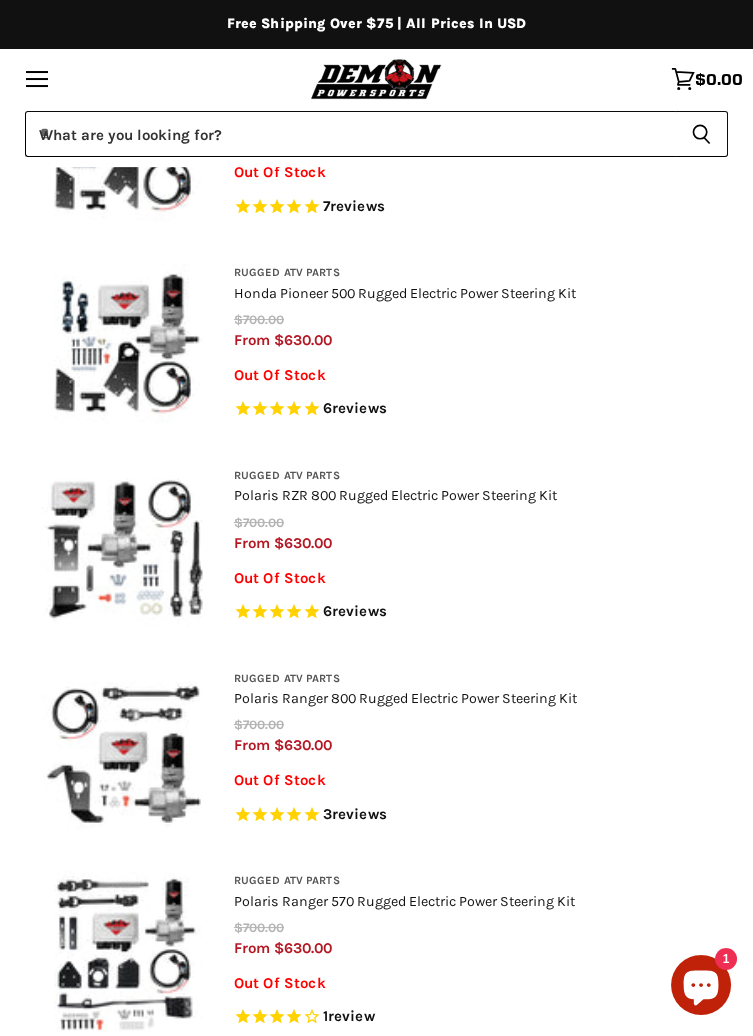 scroll, scrollTop: 429, scrollLeft: 0, axis: vertical 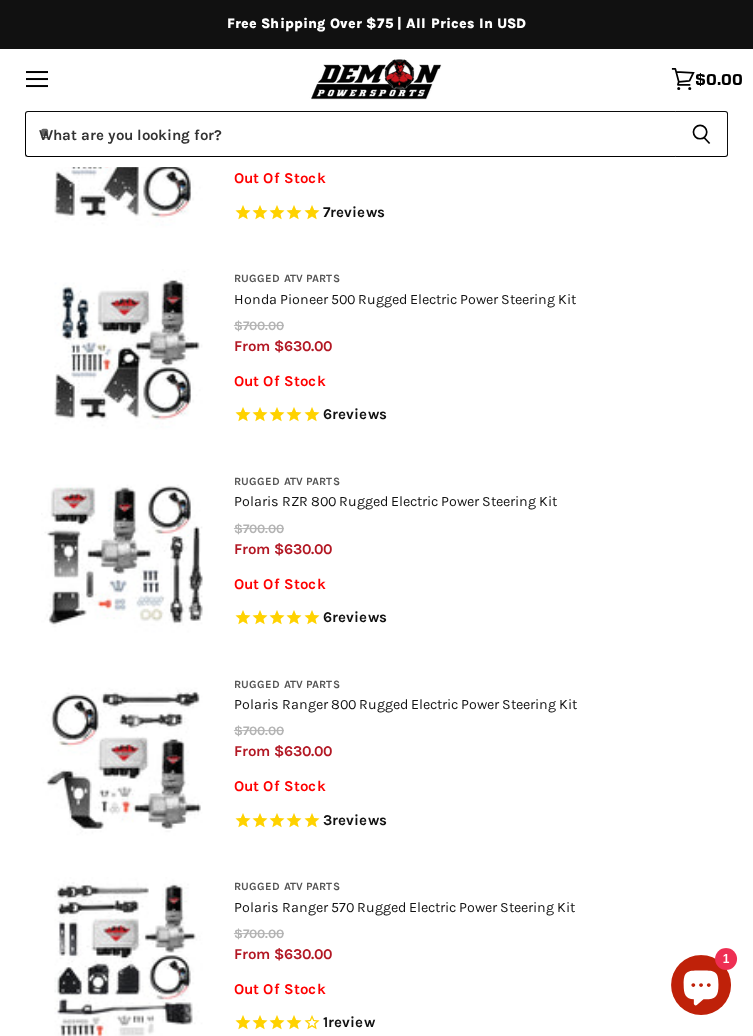 select on "**********" 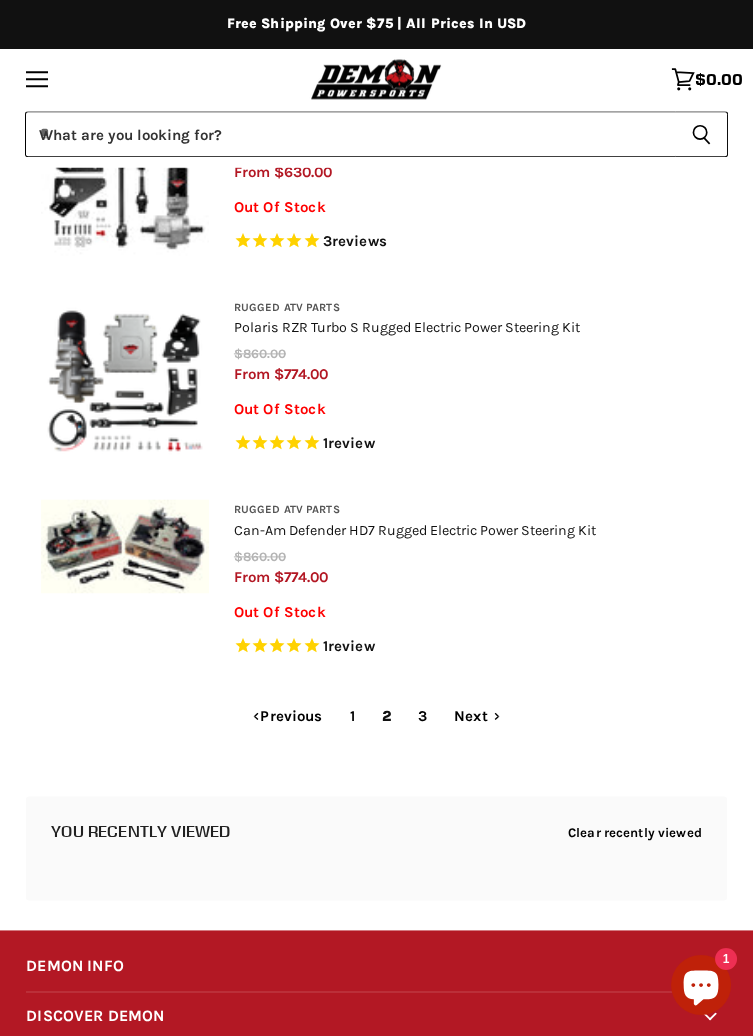 scroll, scrollTop: 4558, scrollLeft: 0, axis: vertical 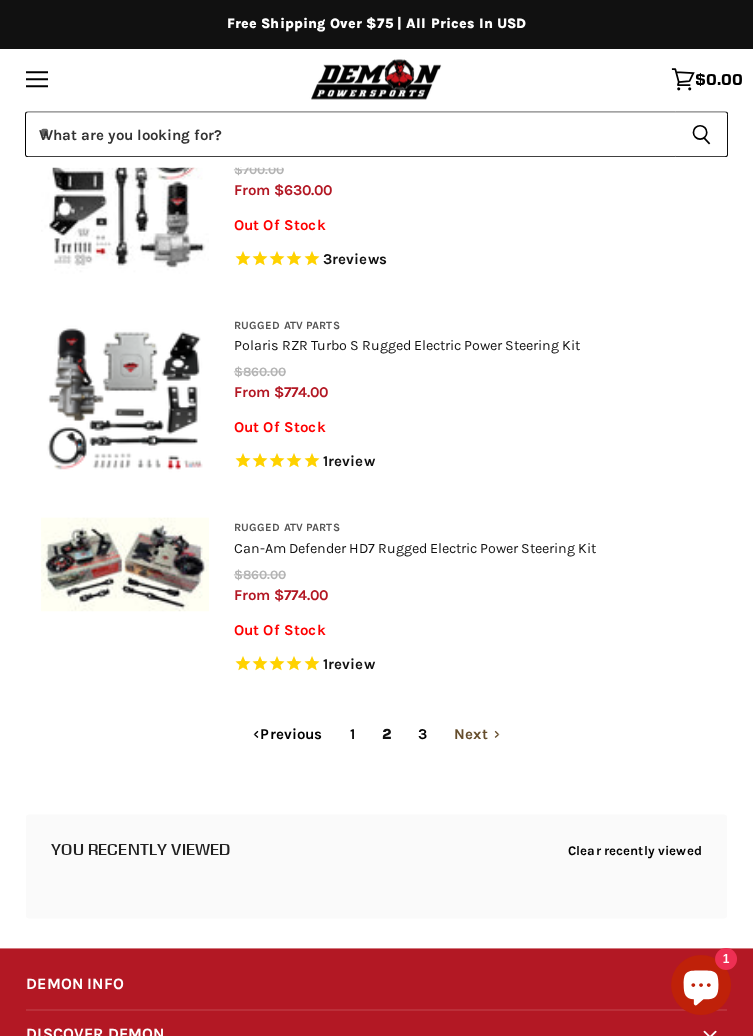 click on "Next" at bounding box center [477, 734] 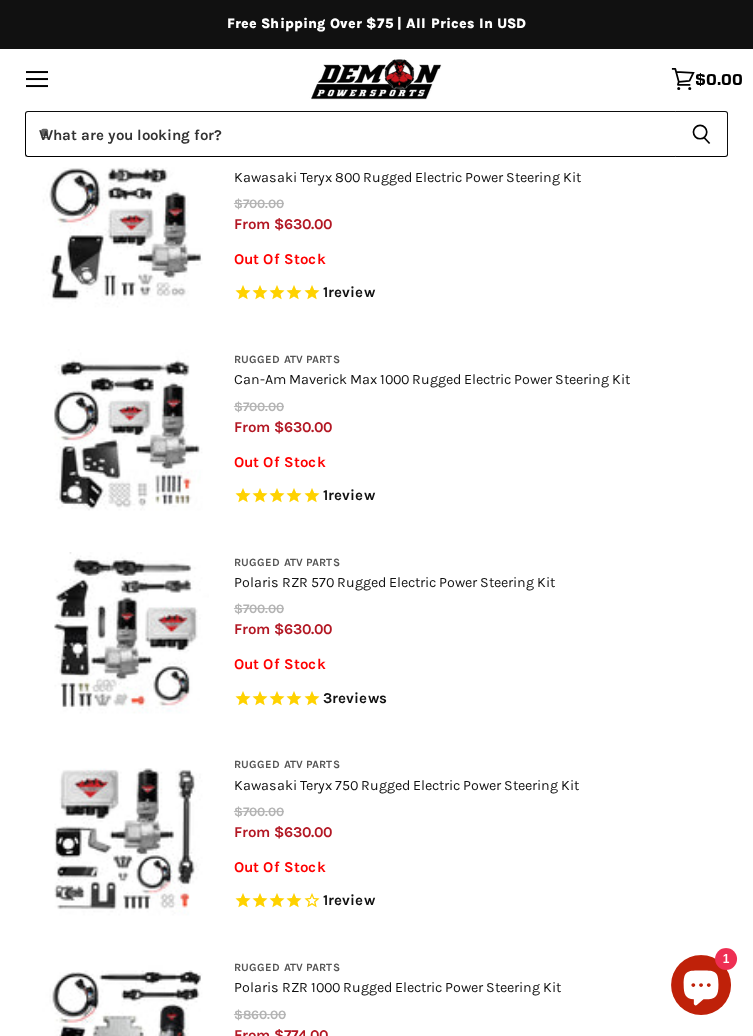 scroll, scrollTop: 429, scrollLeft: 0, axis: vertical 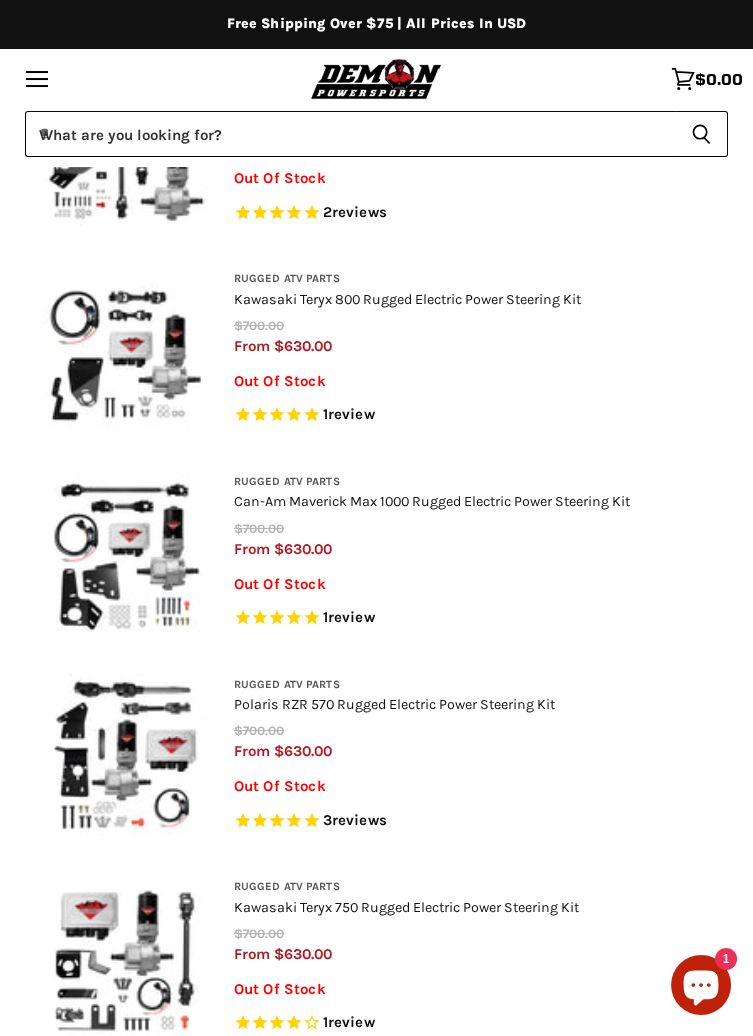 select on "**********" 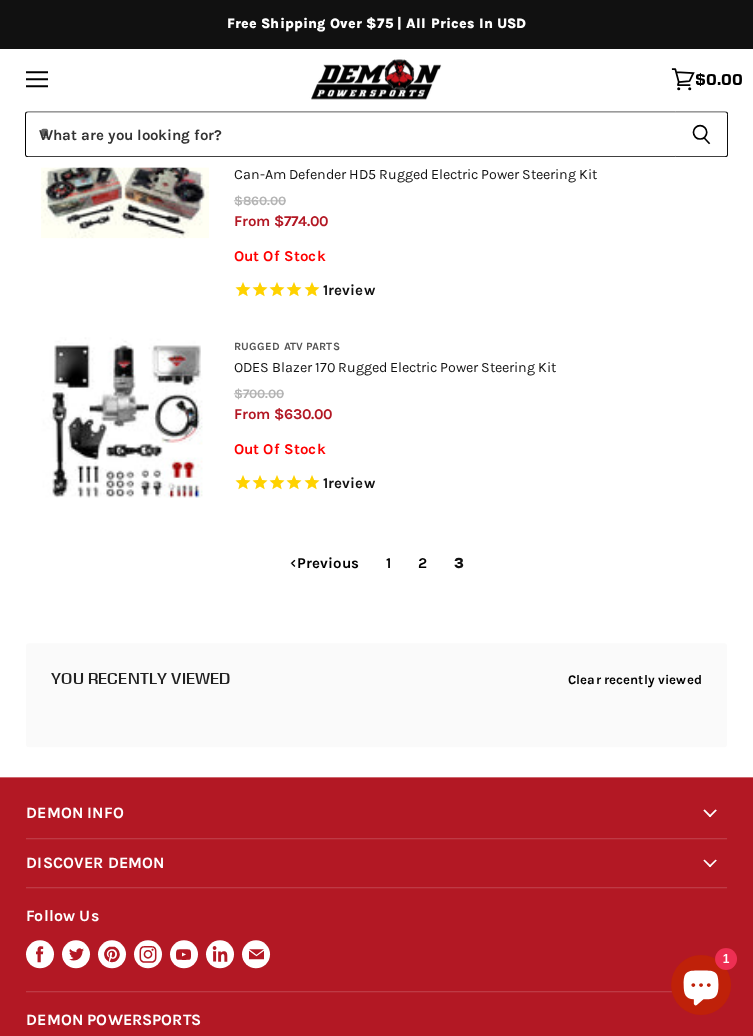 scroll, scrollTop: 4010, scrollLeft: 0, axis: vertical 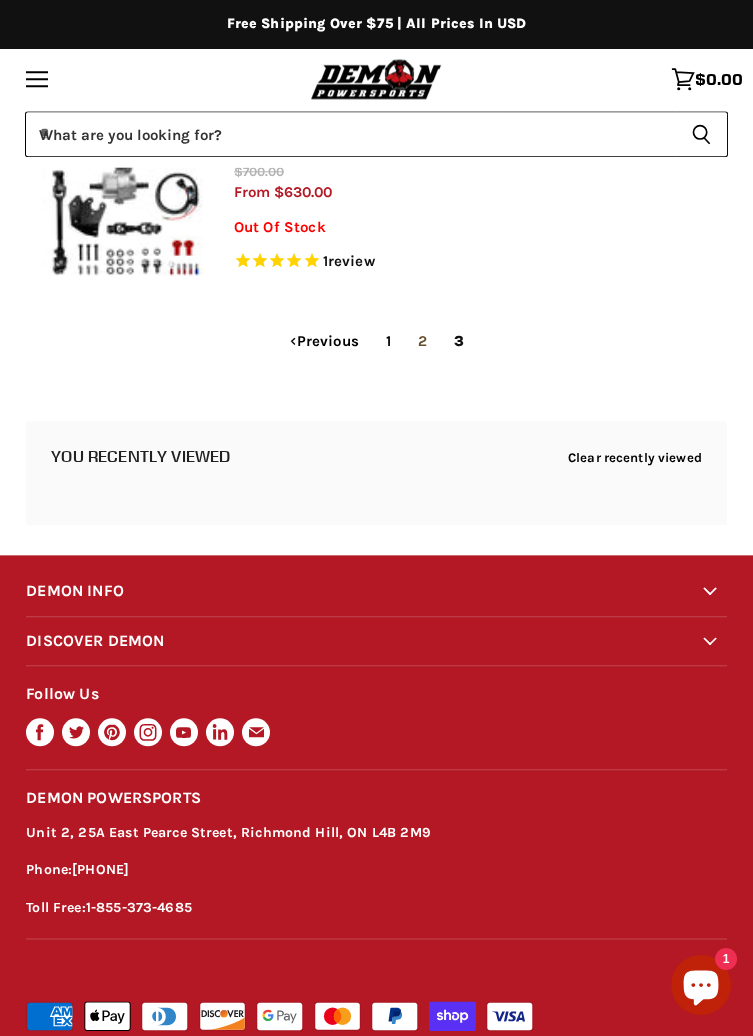 click on "2" at bounding box center (422, 341) 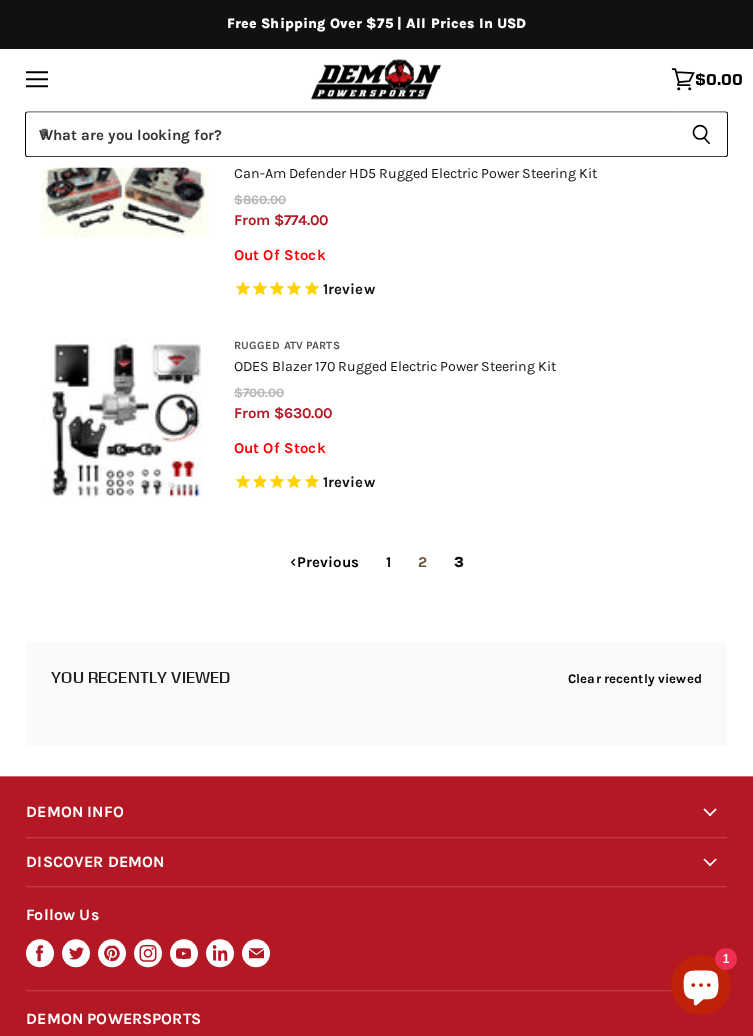 select on "**********" 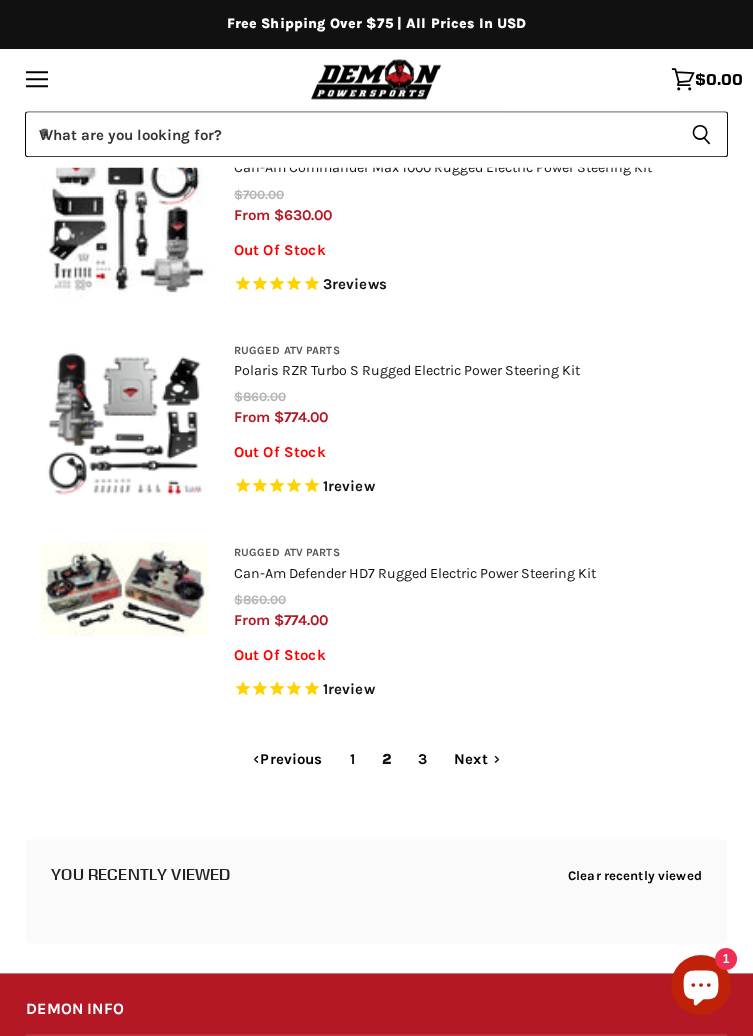 scroll, scrollTop: 4531, scrollLeft: 0, axis: vertical 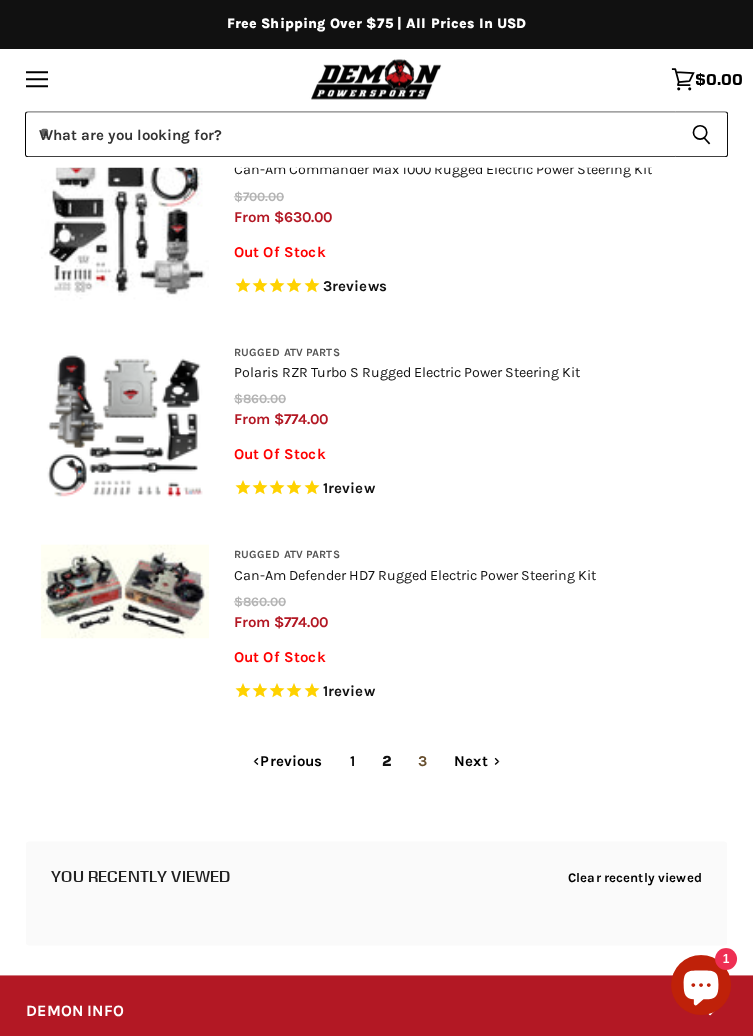 click on "3" at bounding box center [422, 761] 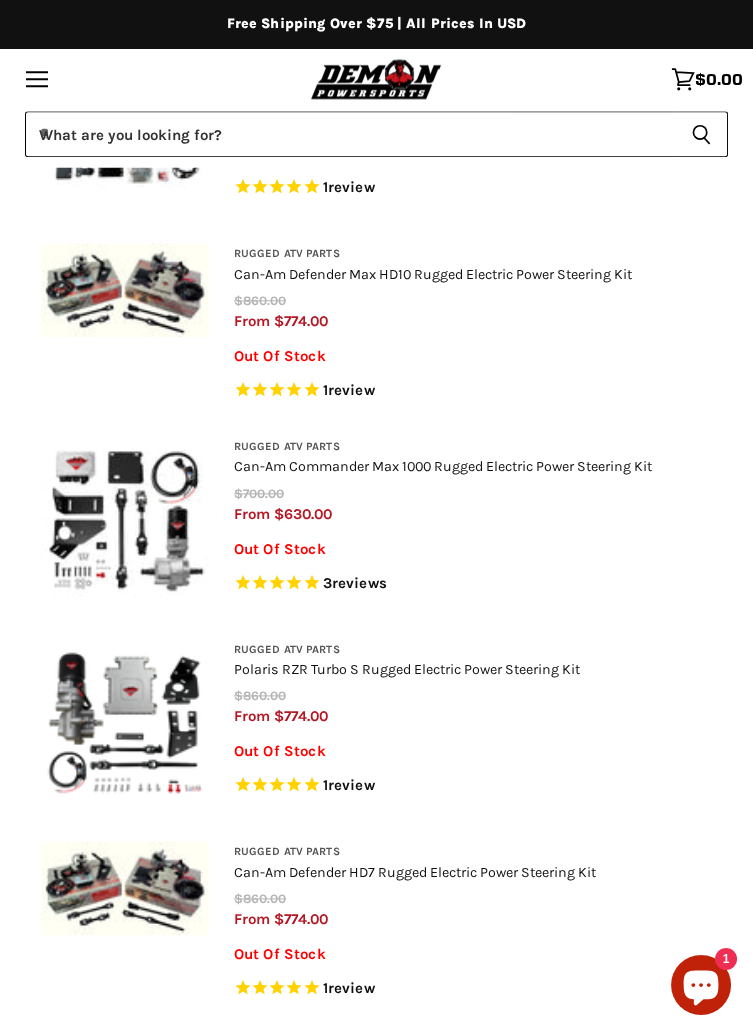 select on "**********" 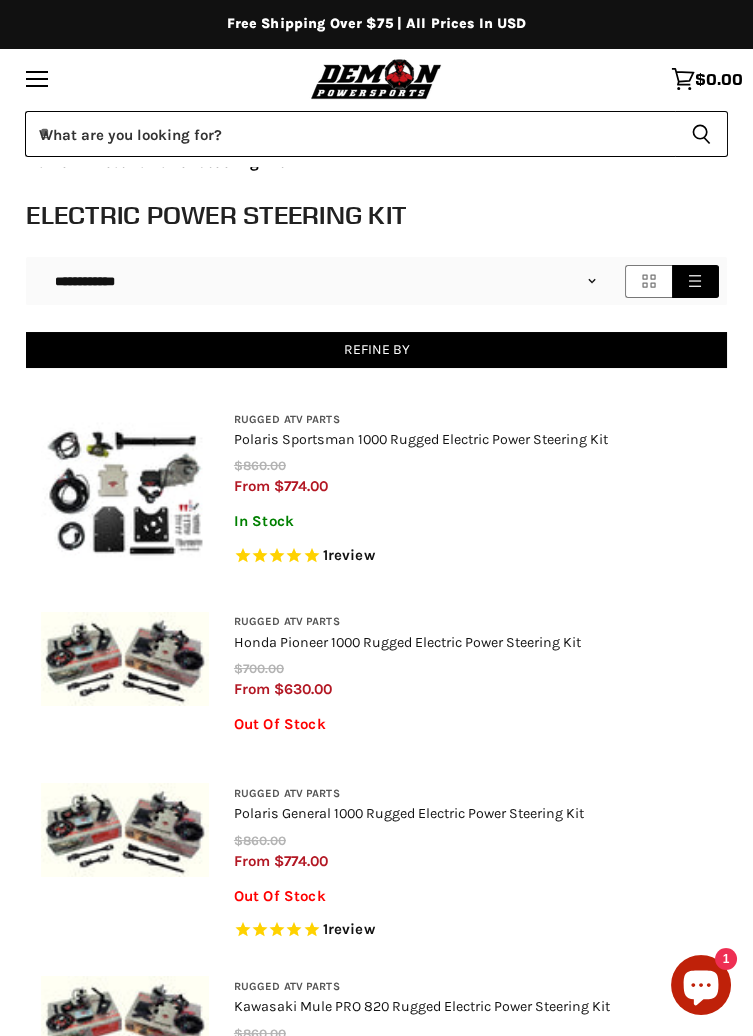 scroll, scrollTop: 0, scrollLeft: 0, axis: both 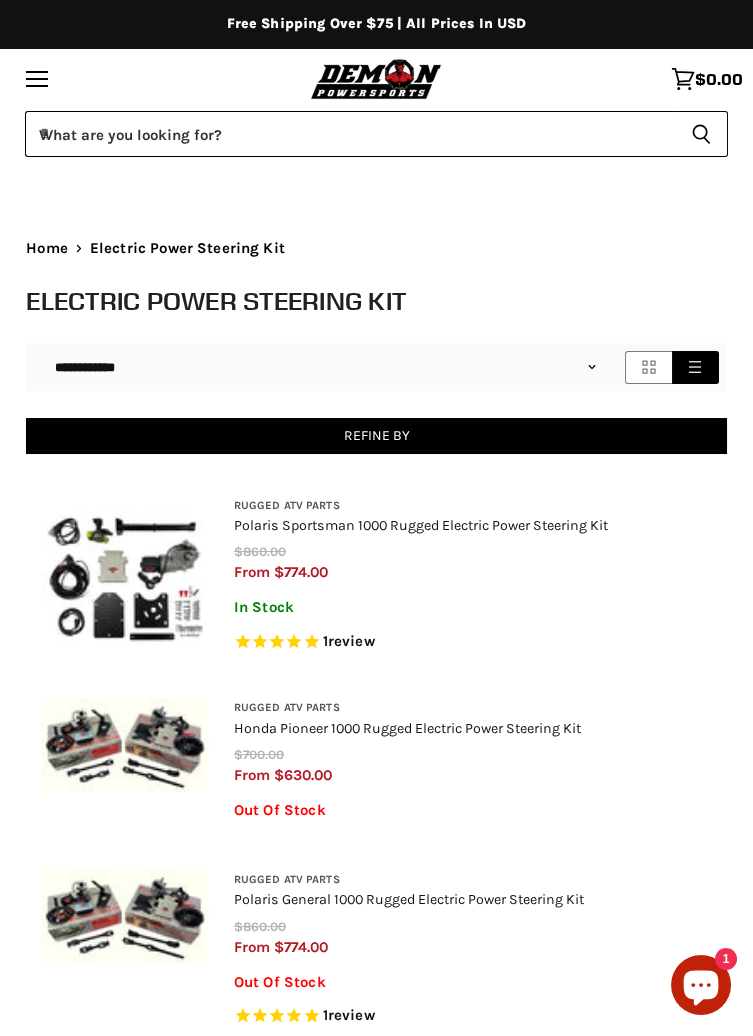 select on "**********" 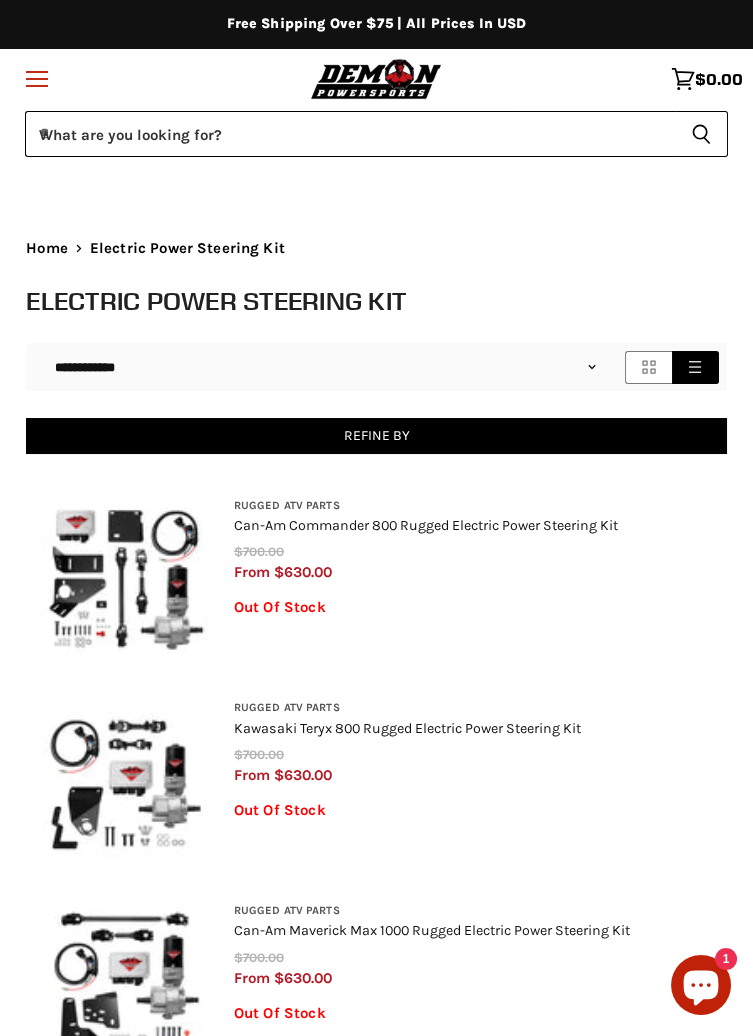 click on "Menu icon" 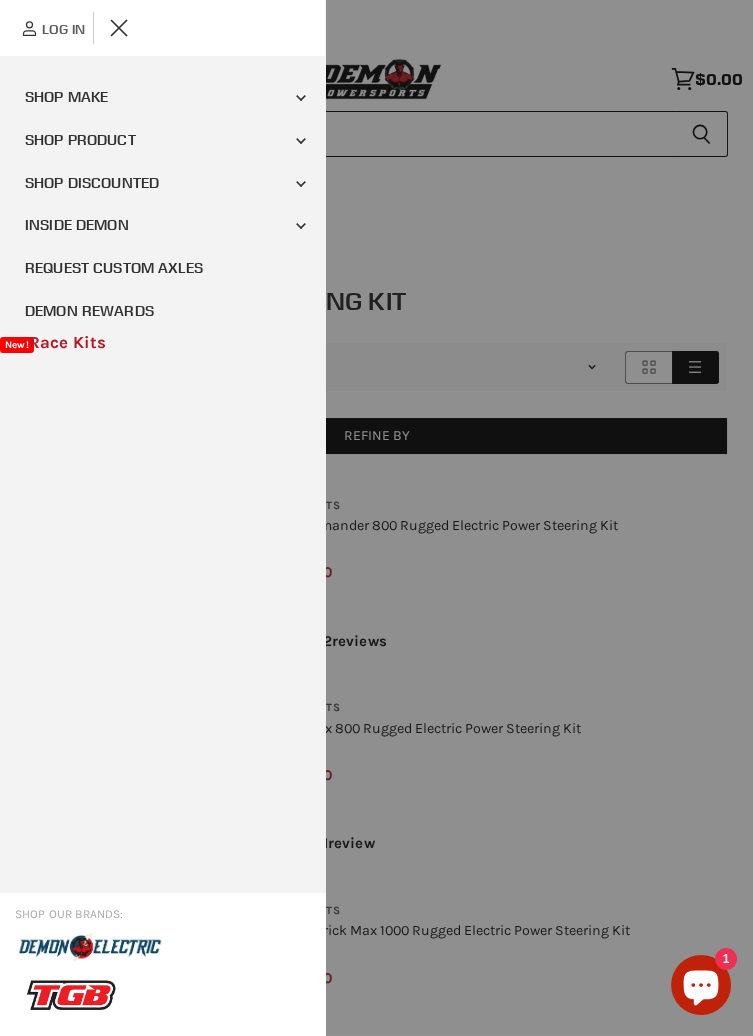 click on "Shop Make" at bounding box center (162, 97) 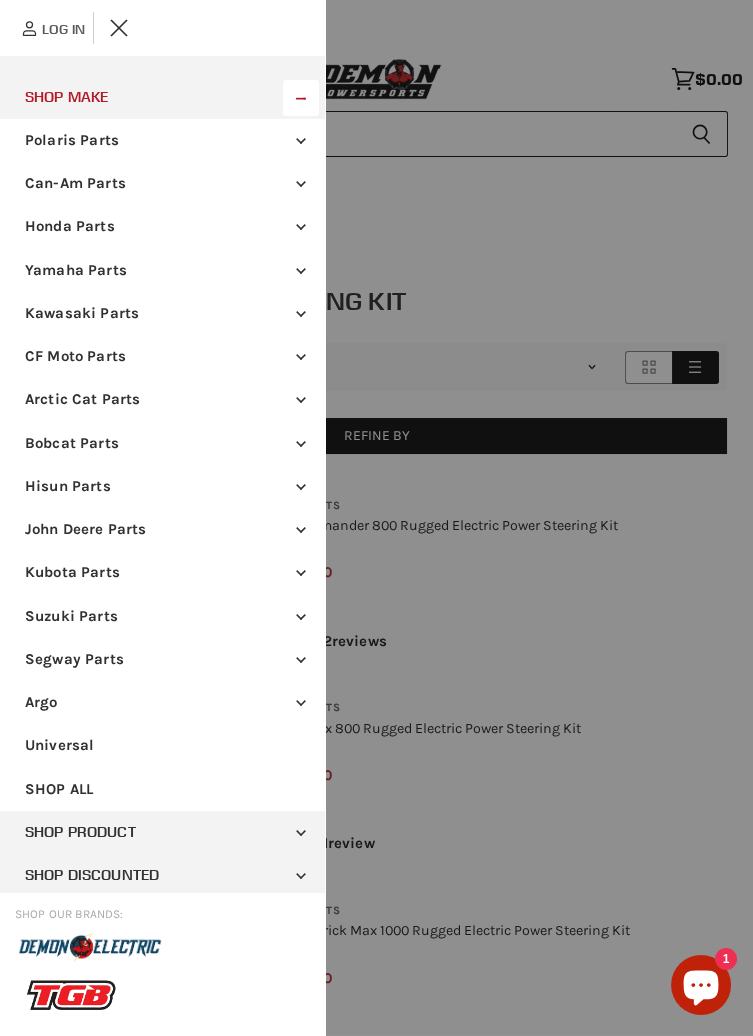 click on "Honda Parts" at bounding box center [162, 226] 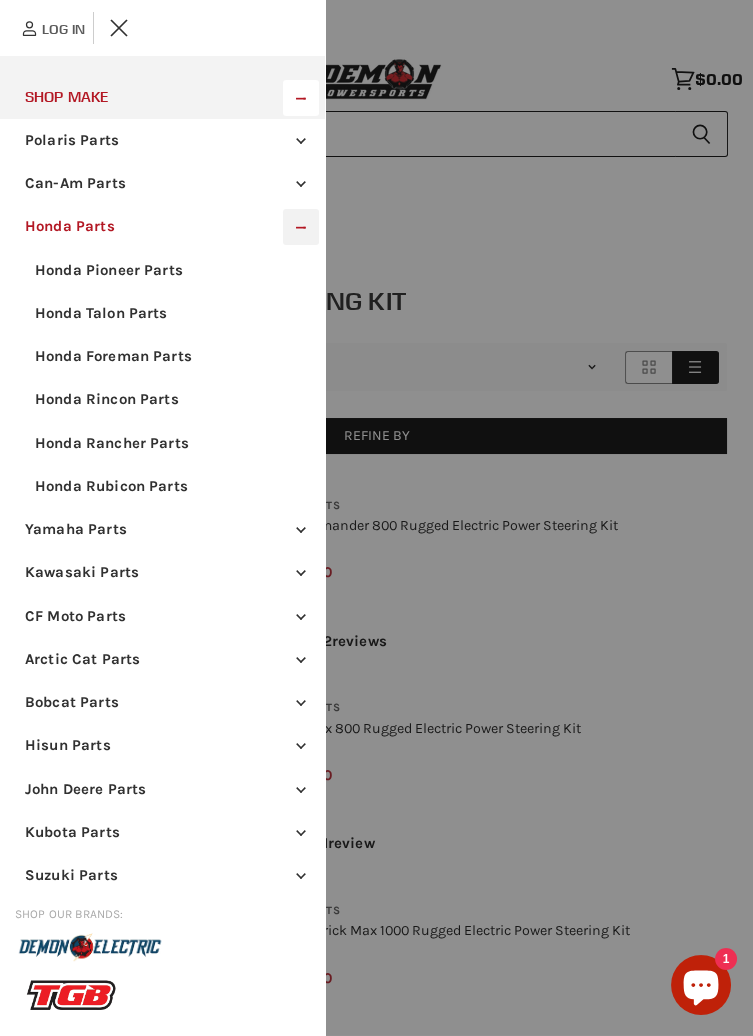 click on "Honda Pioneer Parts" at bounding box center [162, 270] 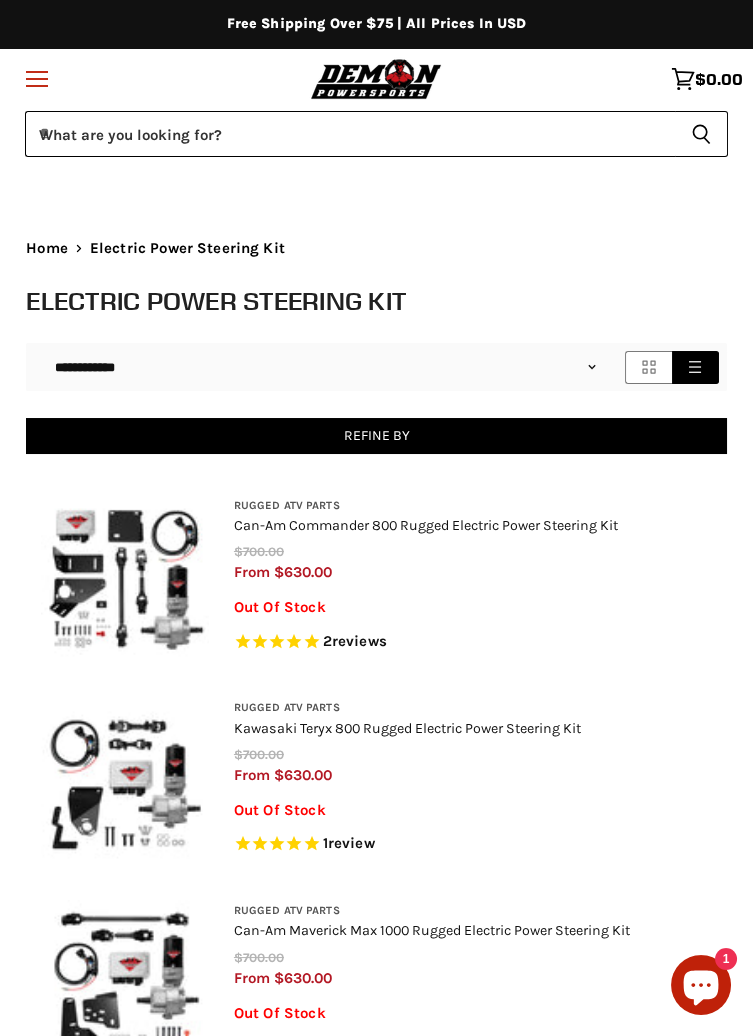 click 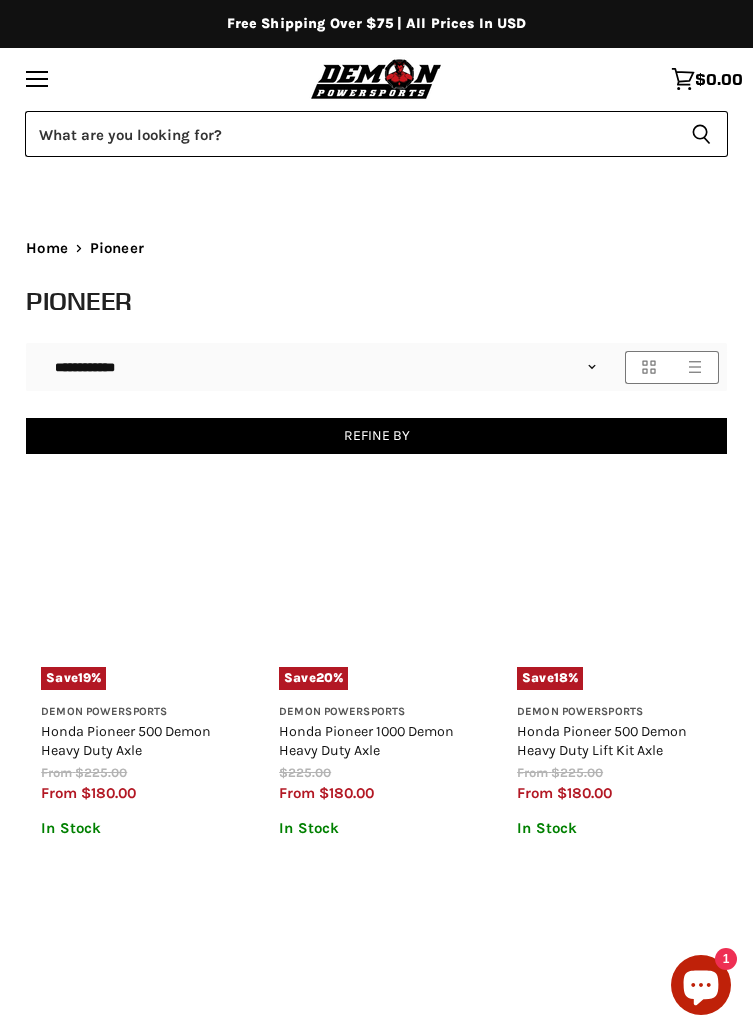 select on "**********" 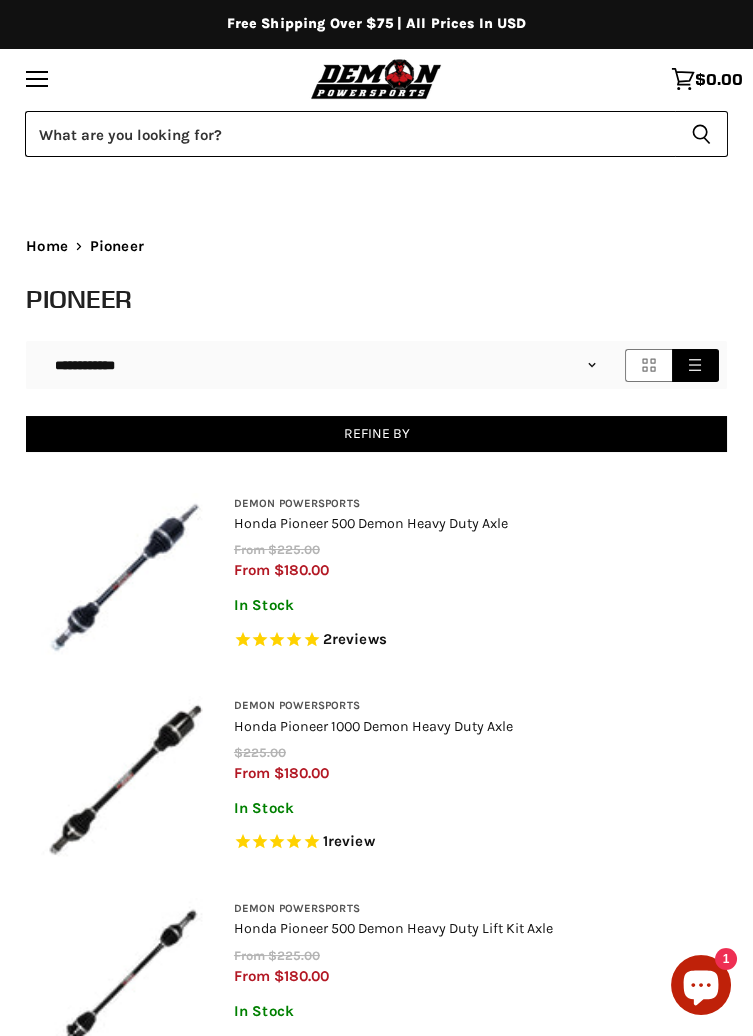 scroll, scrollTop: 0, scrollLeft: 0, axis: both 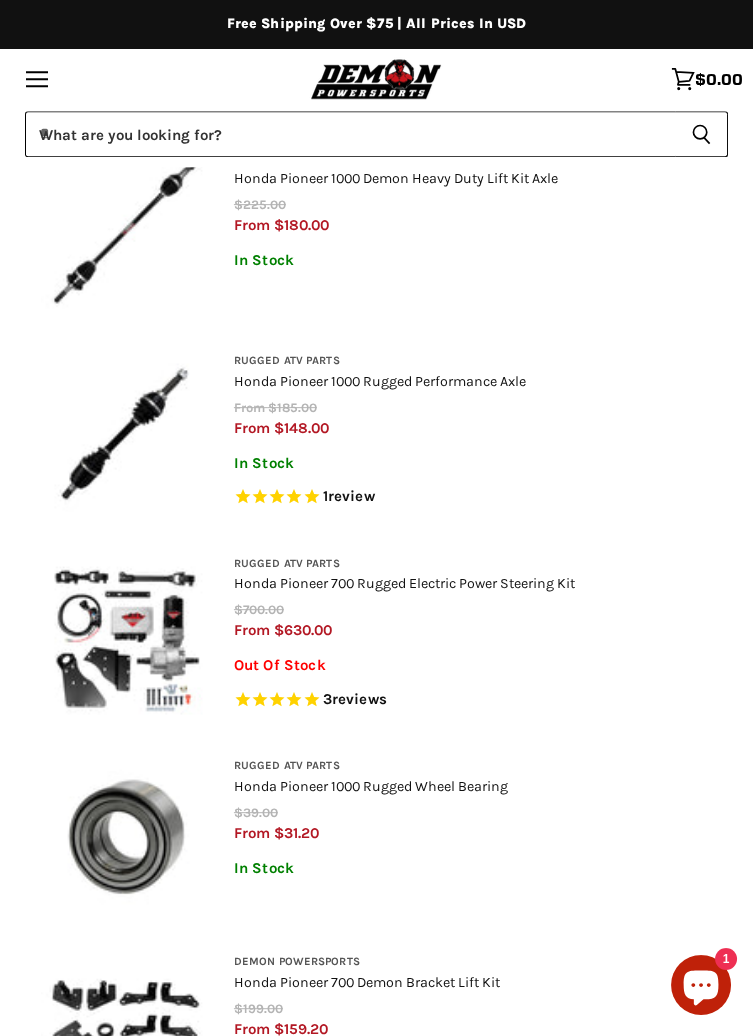 click on "Save  20 % Rugged ATV Parts Honda Pioneer 1000 Rugged Wheel Bearing $39.00 from   $31.20 In Stock  Steel Shielded and rubber sealed for optimal dust and mud resistance. Injected with high performance grease. Precisely manufactured with heavy duty s View full details $39.00 from   $31.20 Save  20 %" at bounding box center [376, 836] 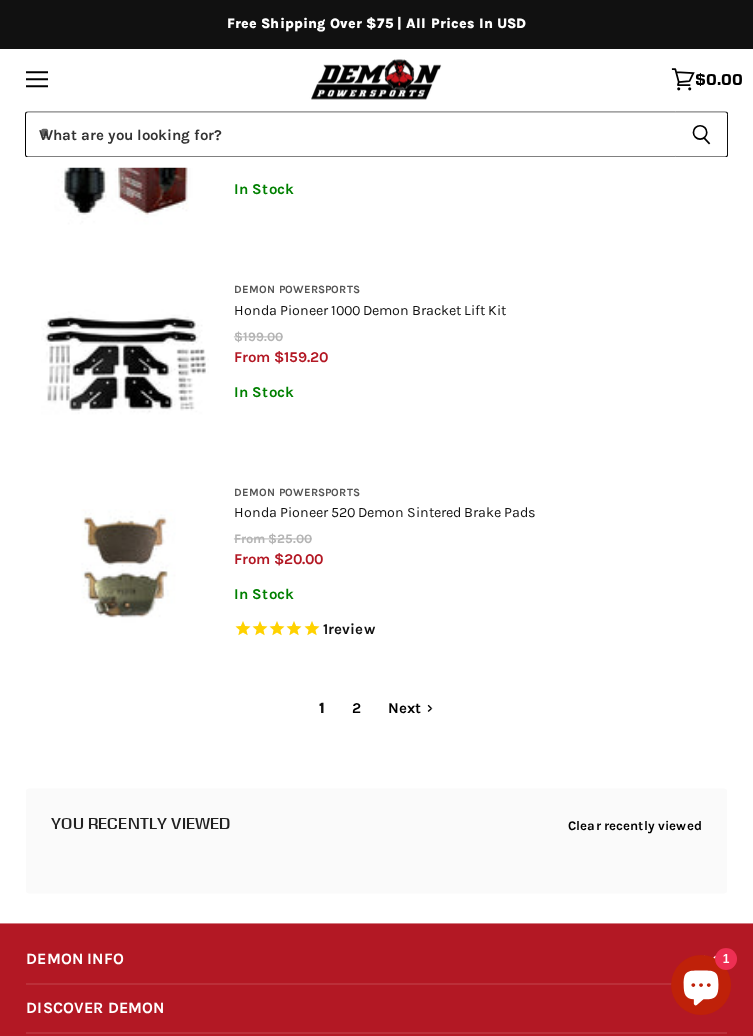scroll, scrollTop: 4662, scrollLeft: 0, axis: vertical 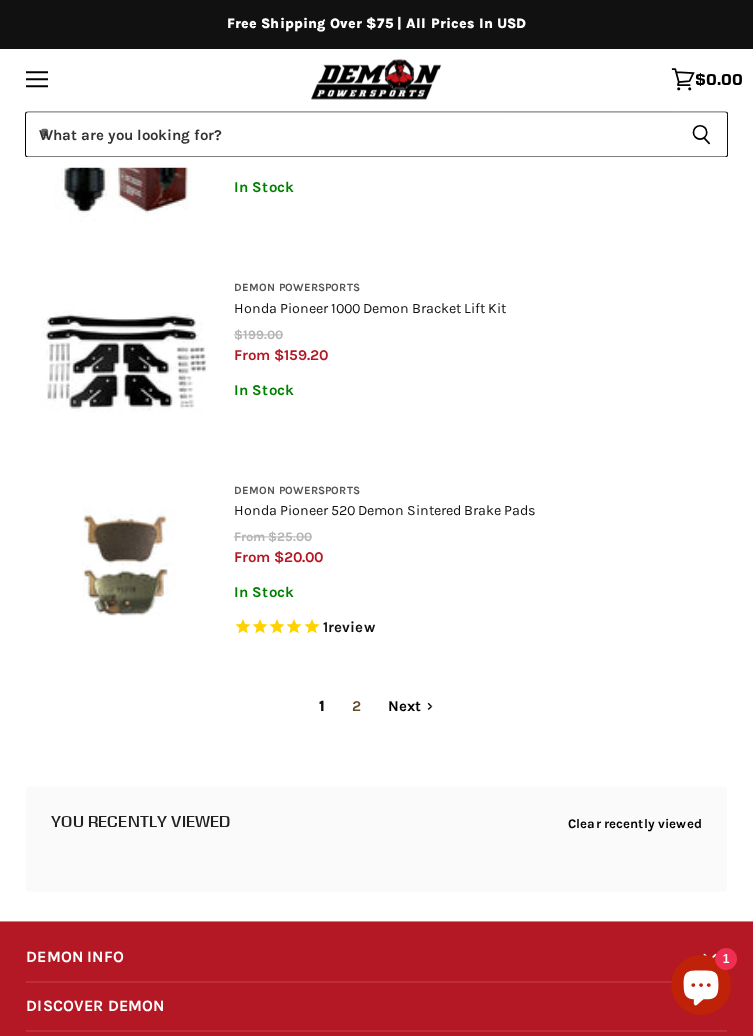 click on "2" at bounding box center [356, 706] 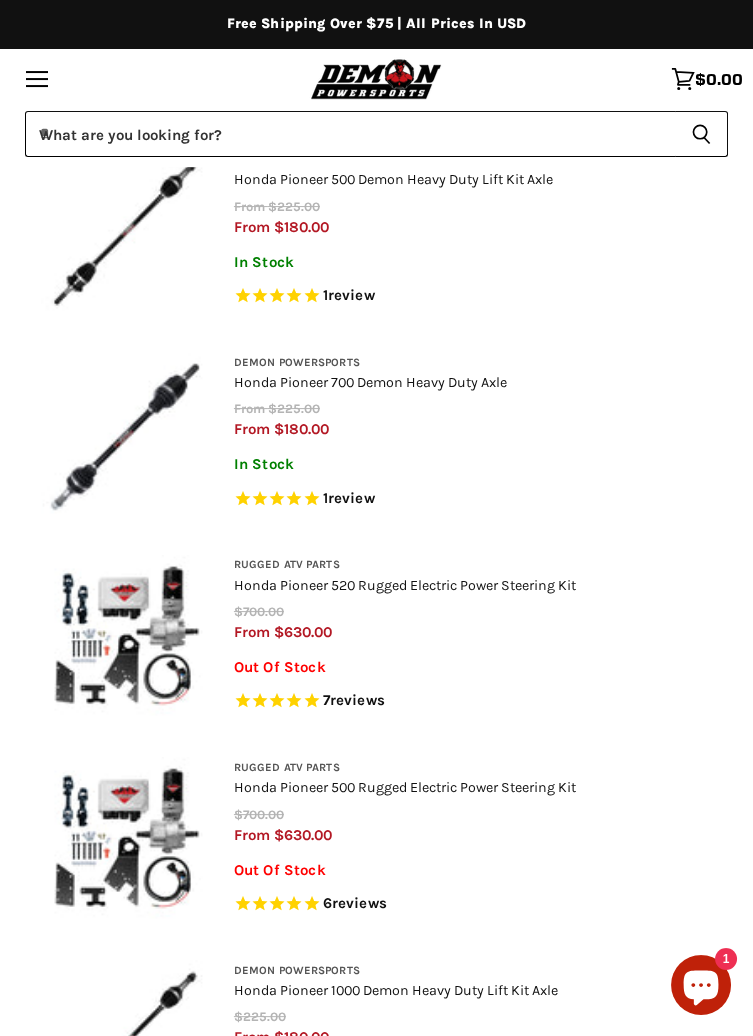 select on "**********" 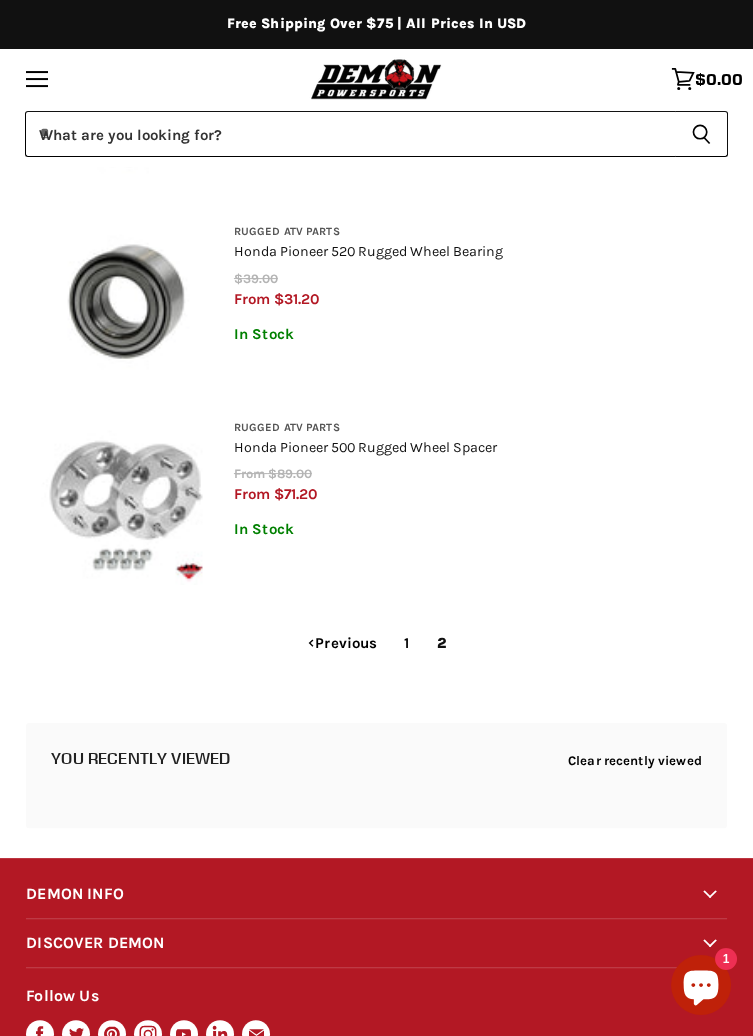 scroll, scrollTop: 840, scrollLeft: 0, axis: vertical 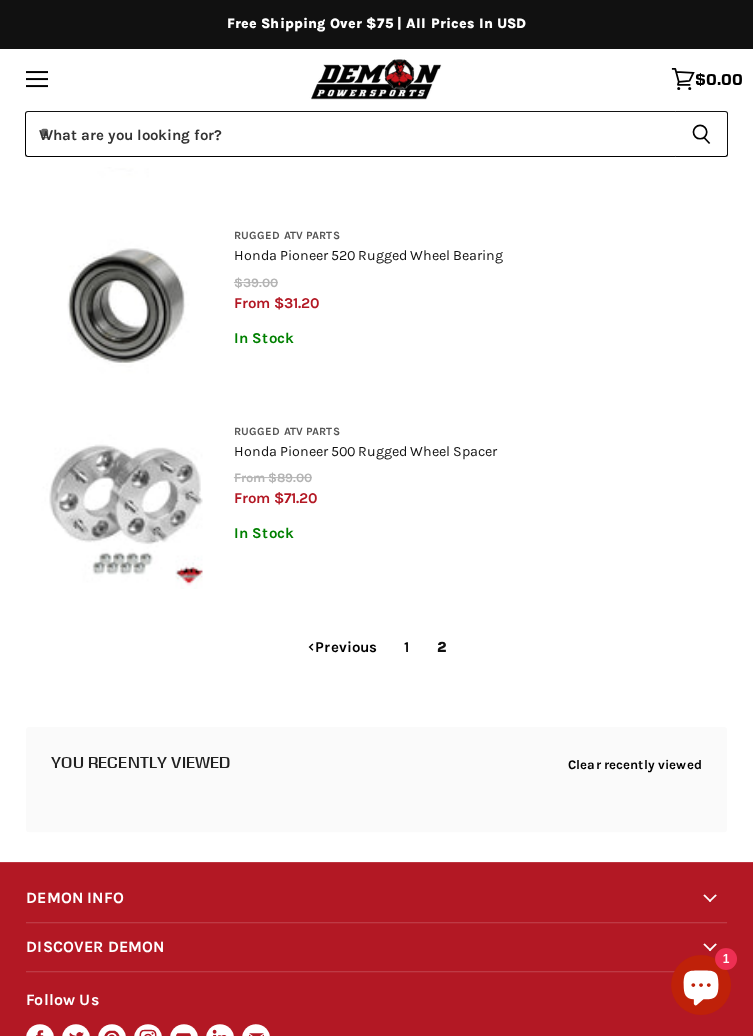 select on "**********" 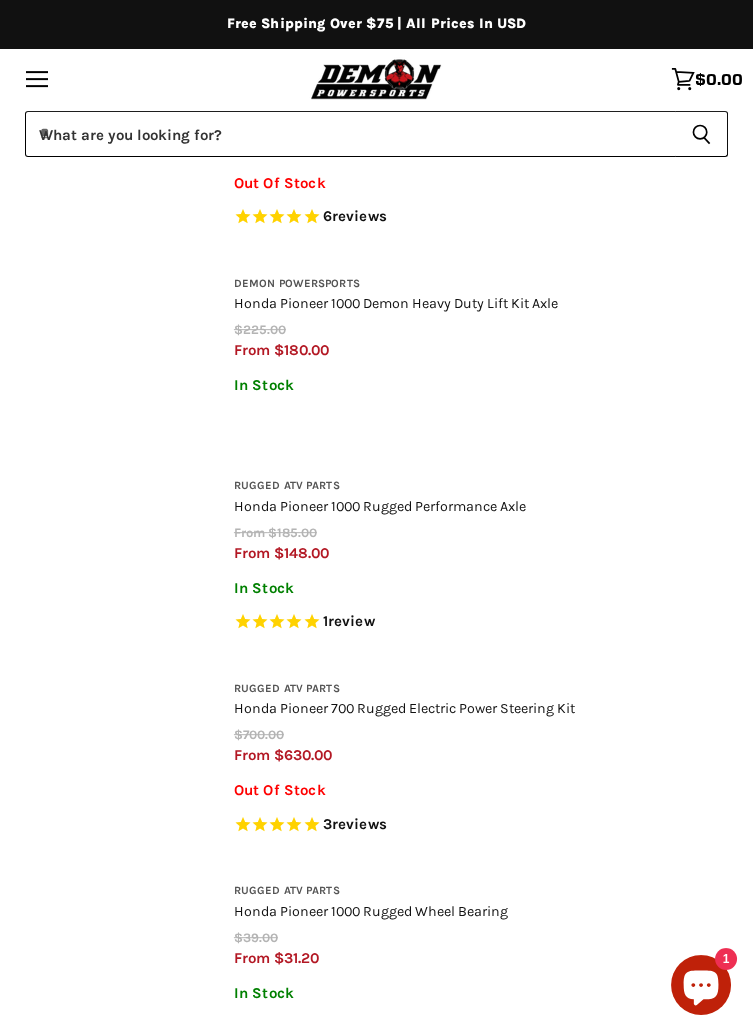 scroll, scrollTop: 1563, scrollLeft: 0, axis: vertical 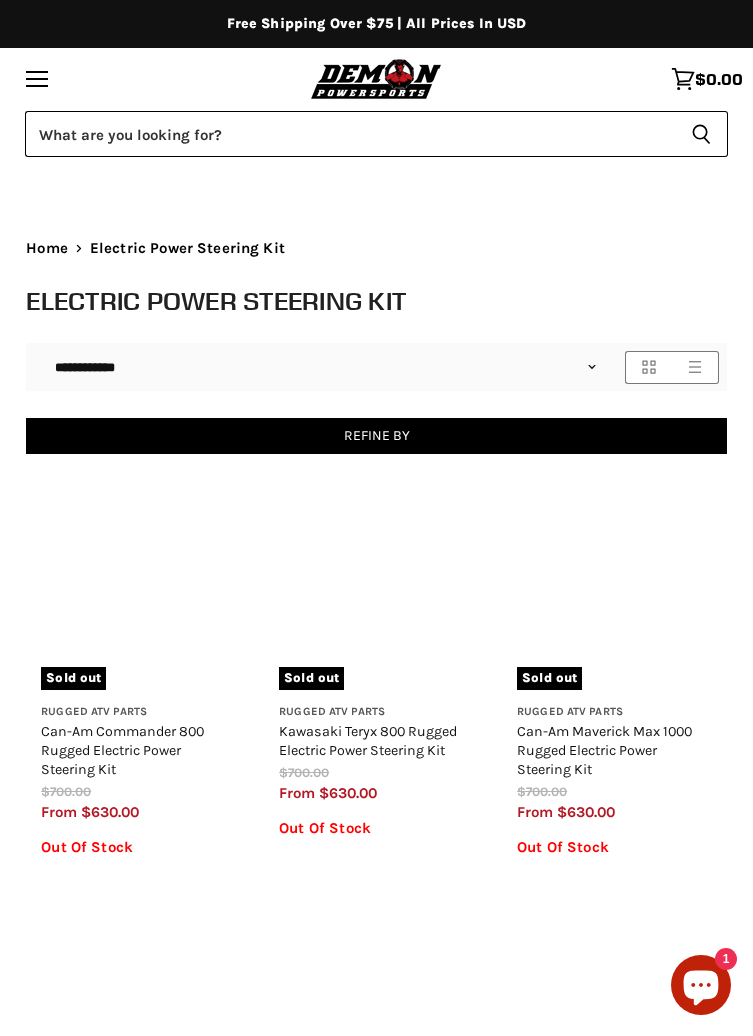 select on "**********" 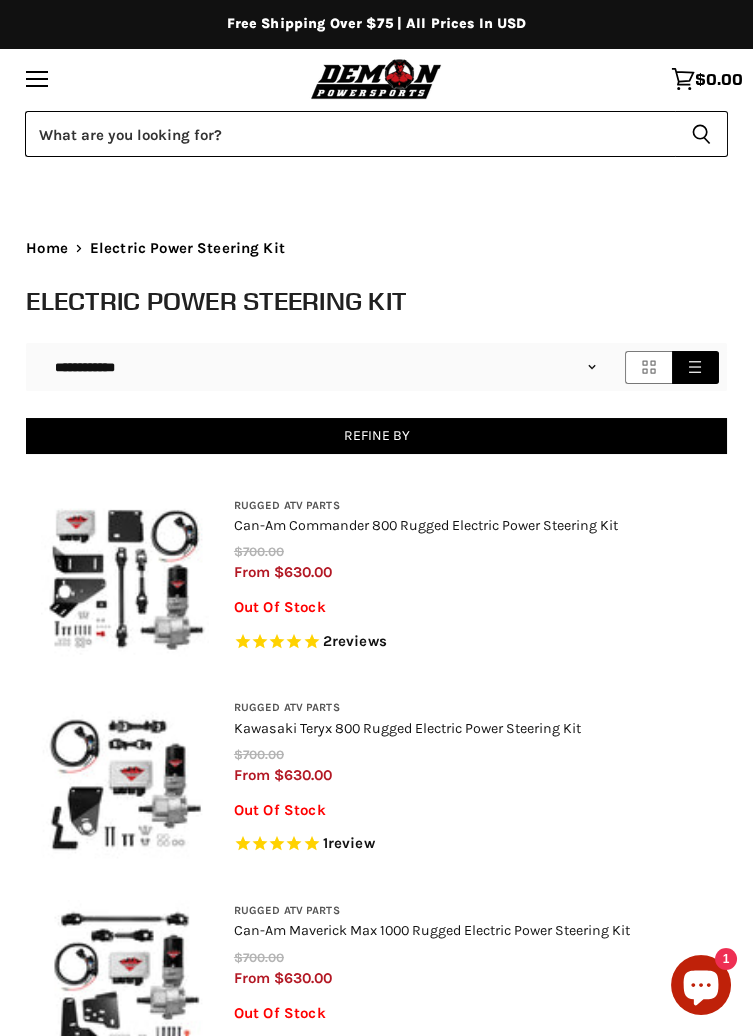 scroll, scrollTop: 0, scrollLeft: 0, axis: both 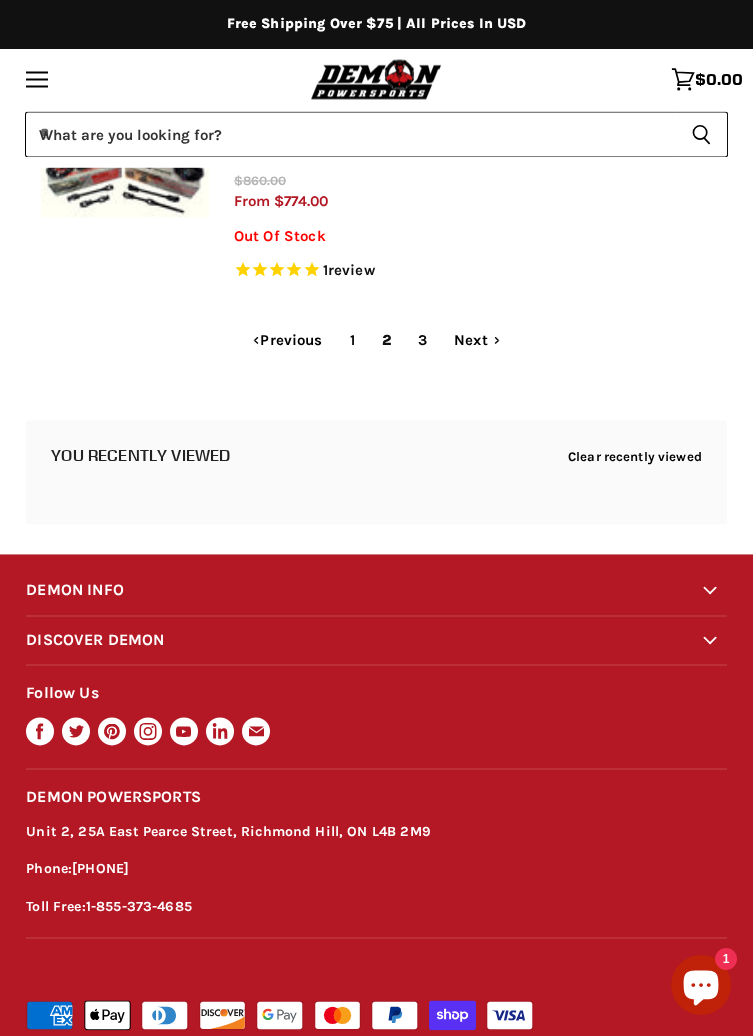 click 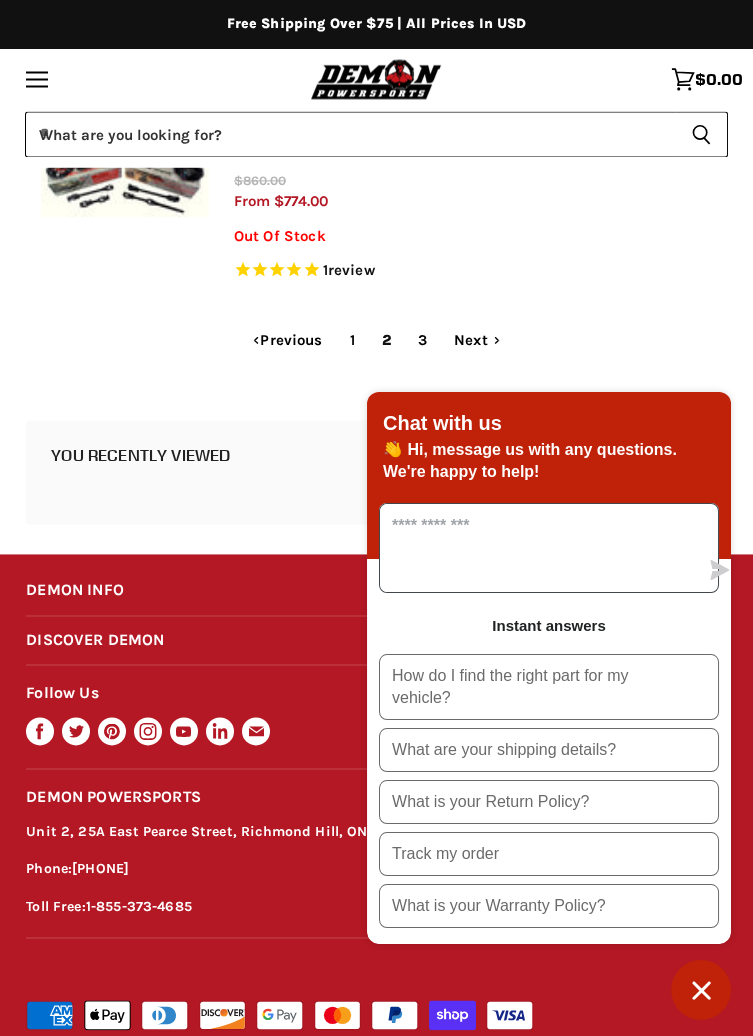 click at bounding box center (539, 548) 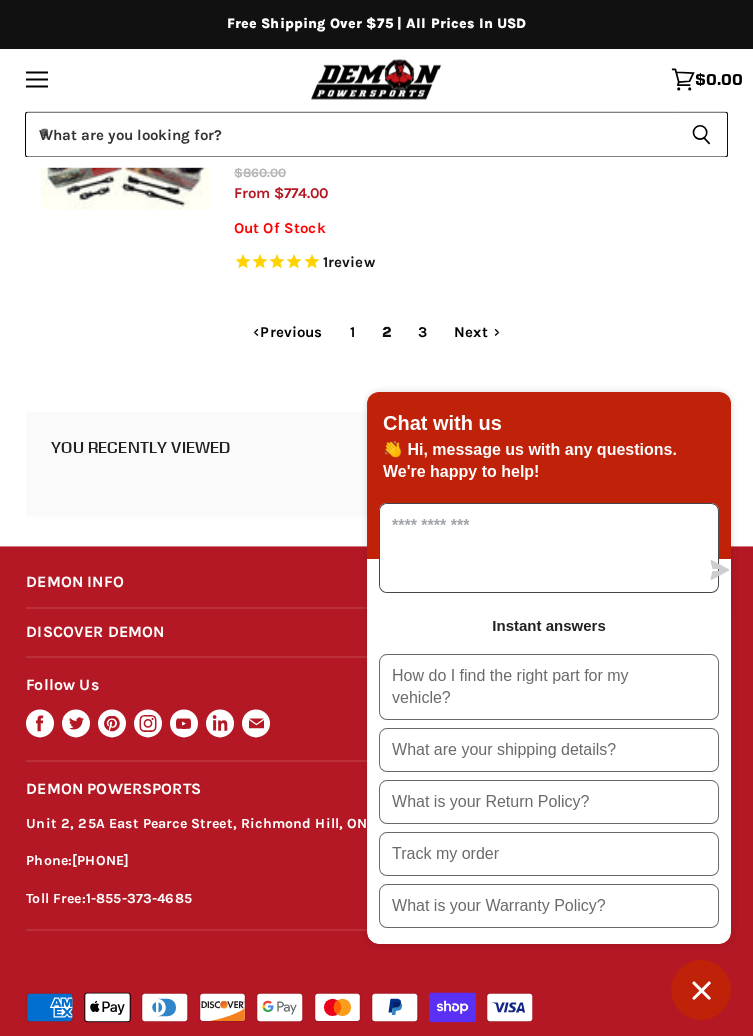 scroll, scrollTop: 5024, scrollLeft: 0, axis: vertical 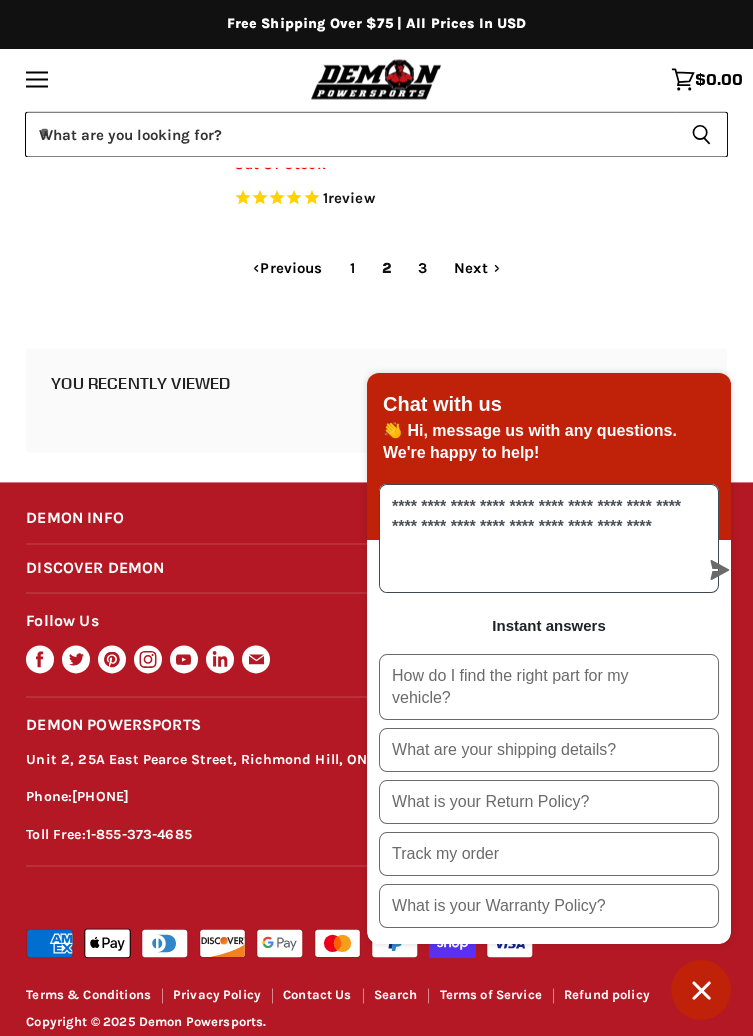 click on "**********" at bounding box center [539, 538] 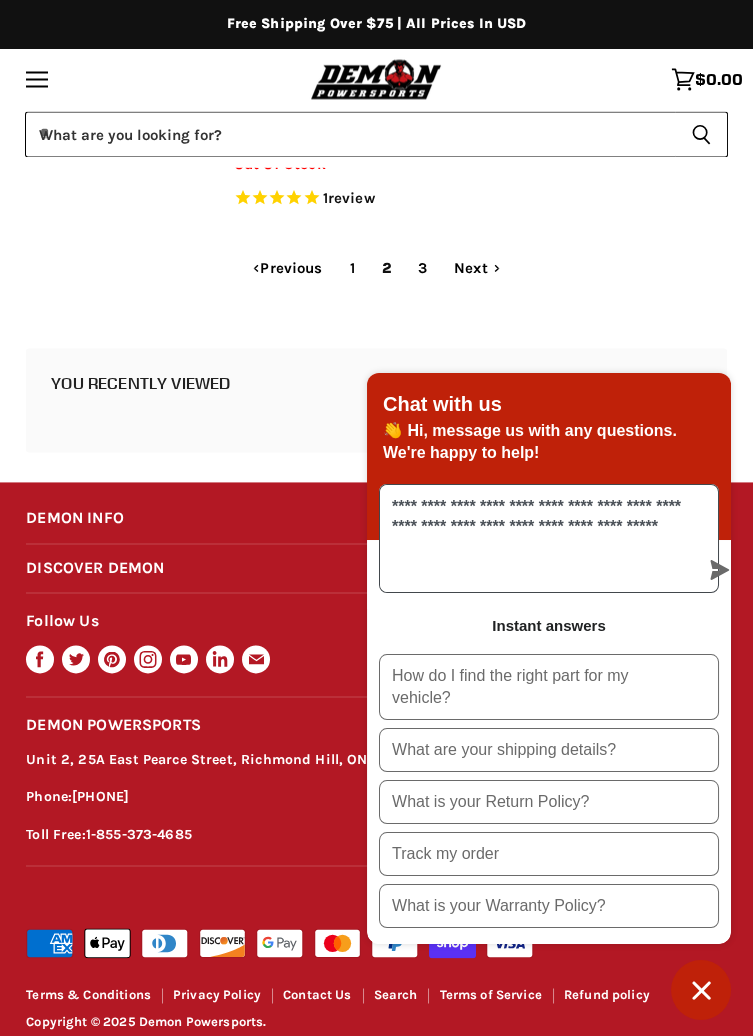 click on "**********" at bounding box center [539, 538] 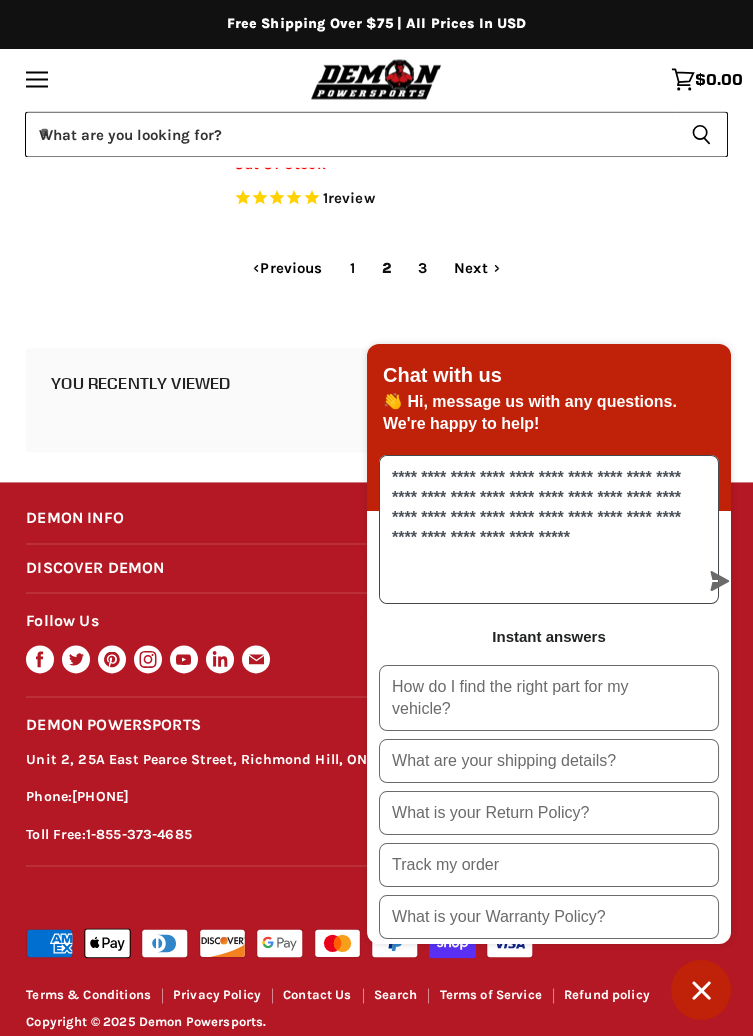 scroll, scrollTop: 0, scrollLeft: 0, axis: both 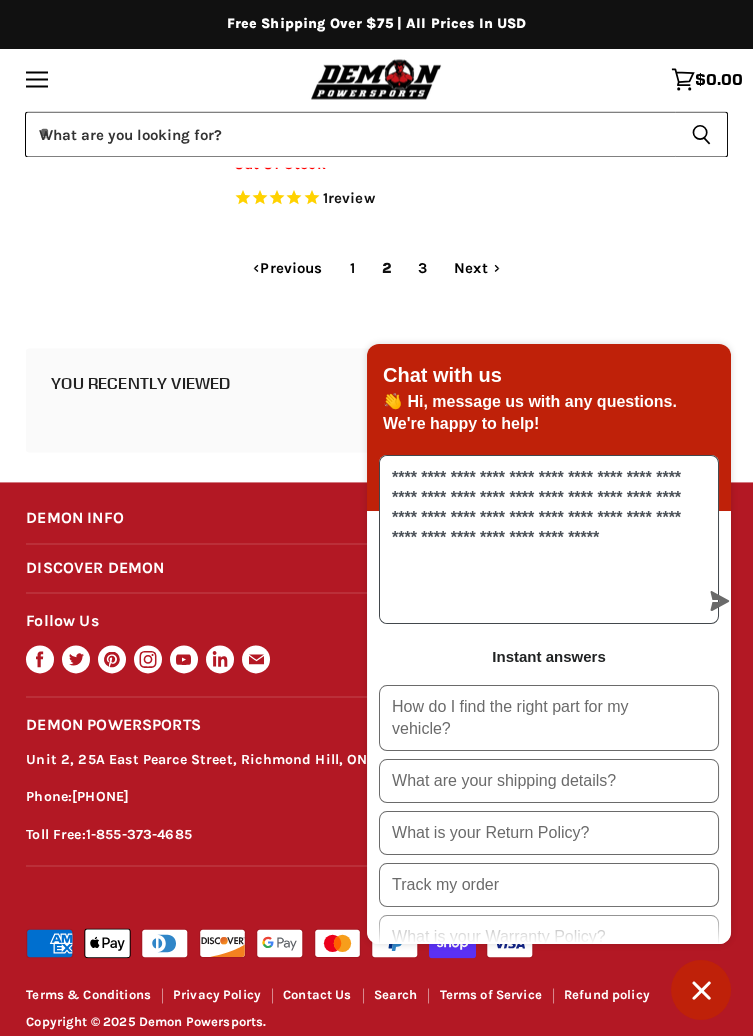 click on "**********" at bounding box center [539, 539] 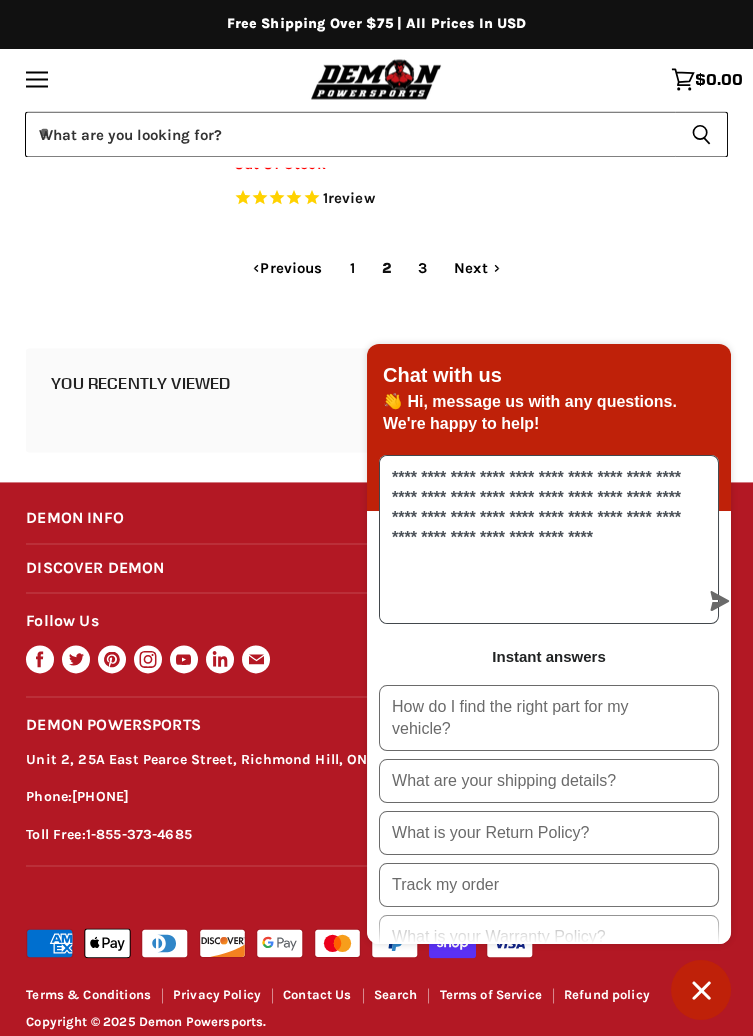 type on "**********" 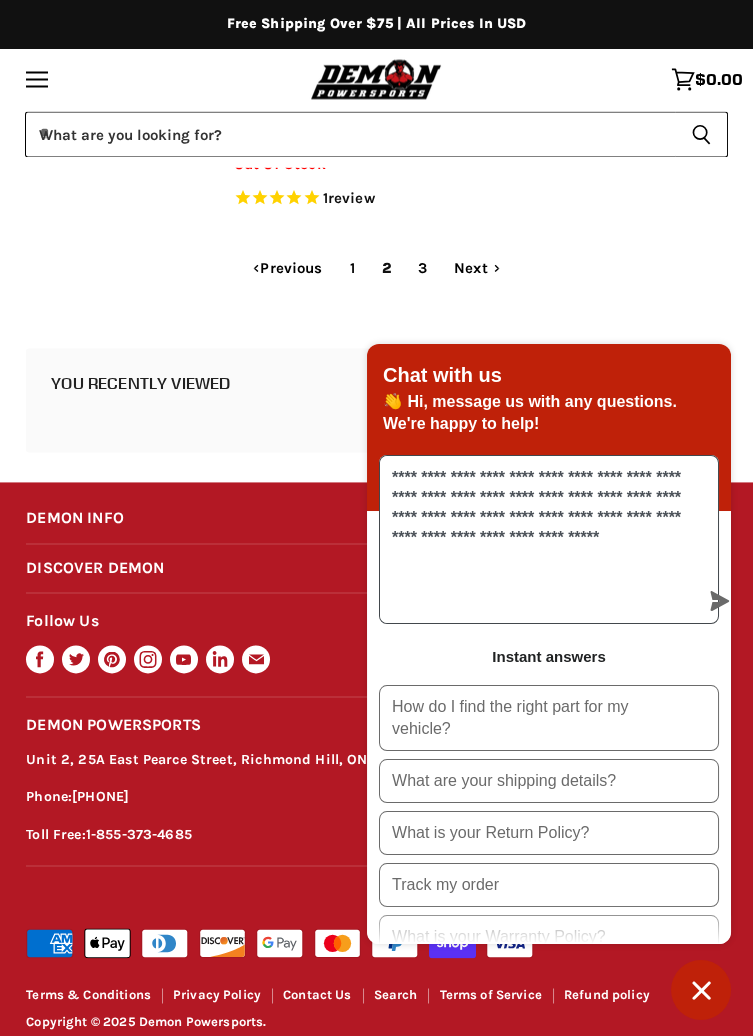 click on "**********" at bounding box center (539, 539) 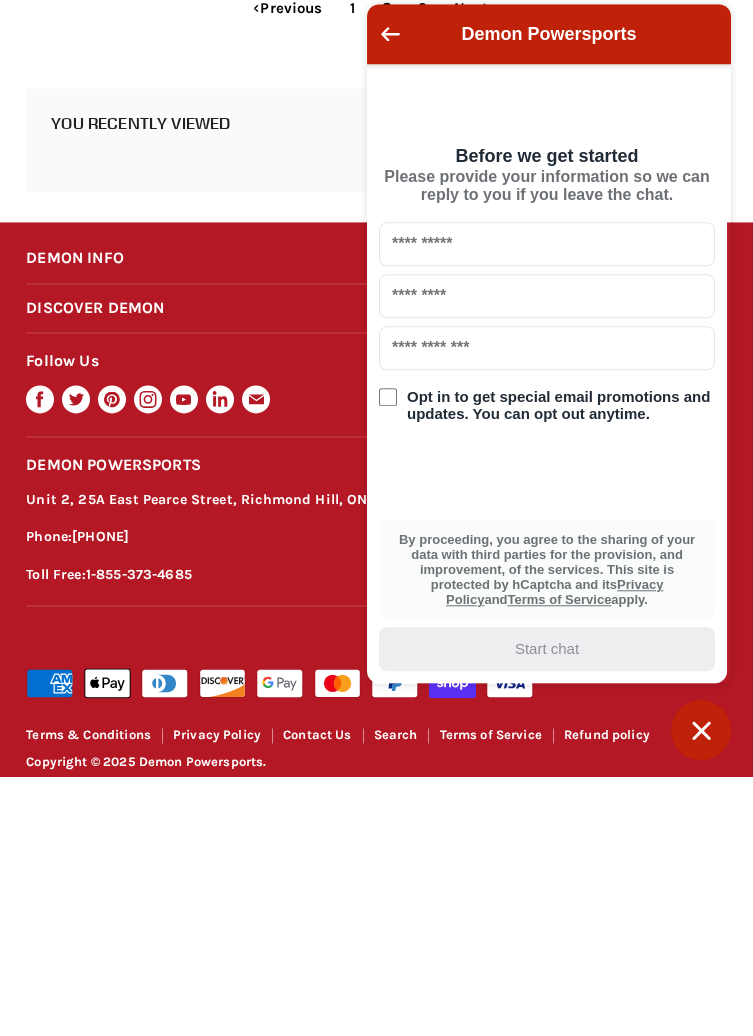 scroll, scrollTop: 5024, scrollLeft: 0, axis: vertical 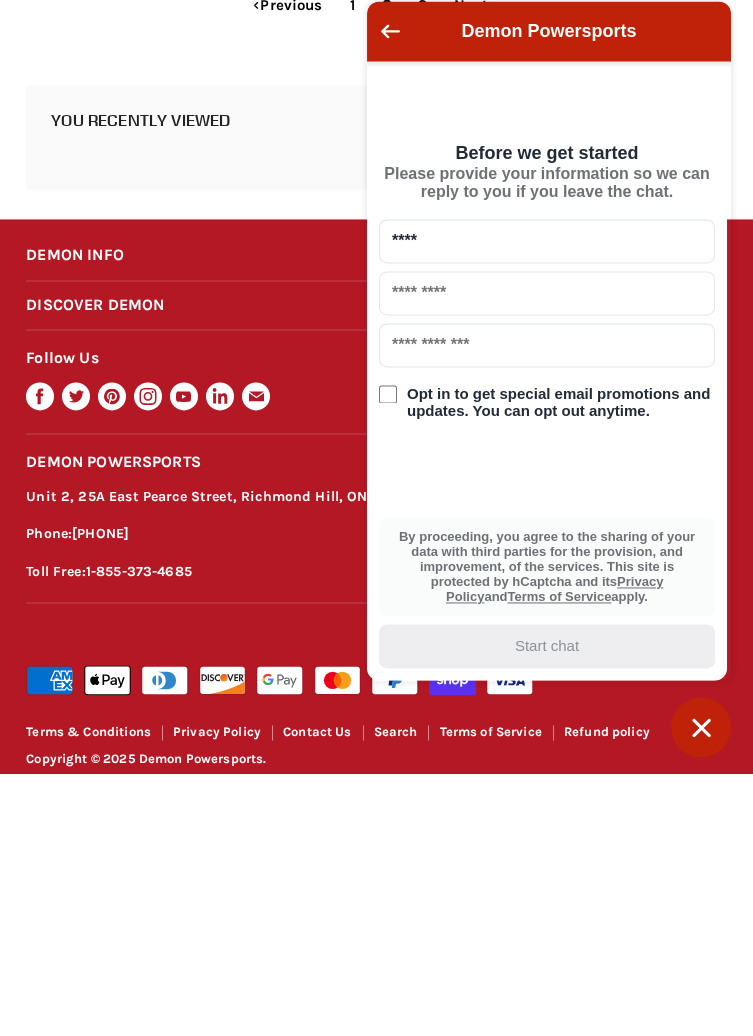 type on "****" 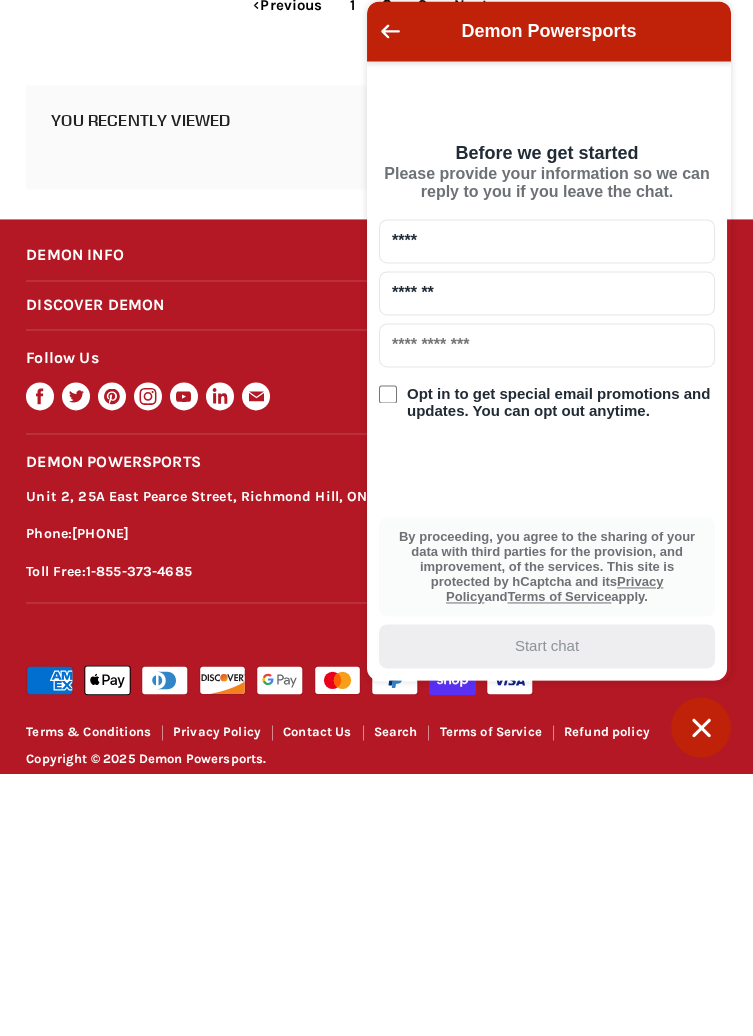 type on "*******" 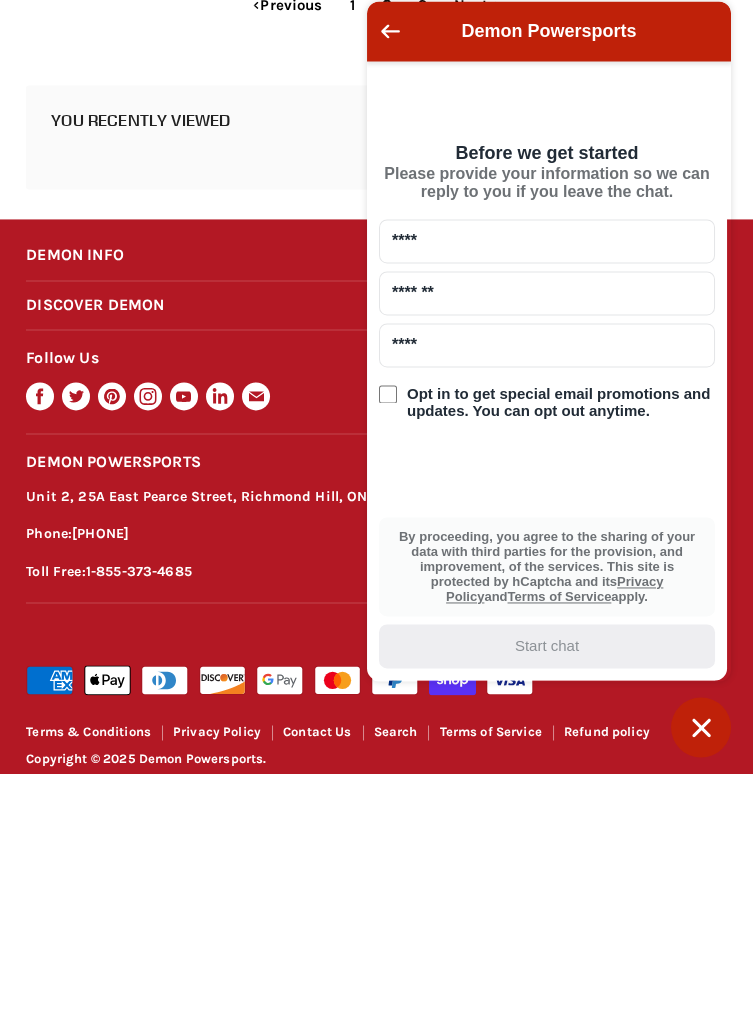 type on "**********" 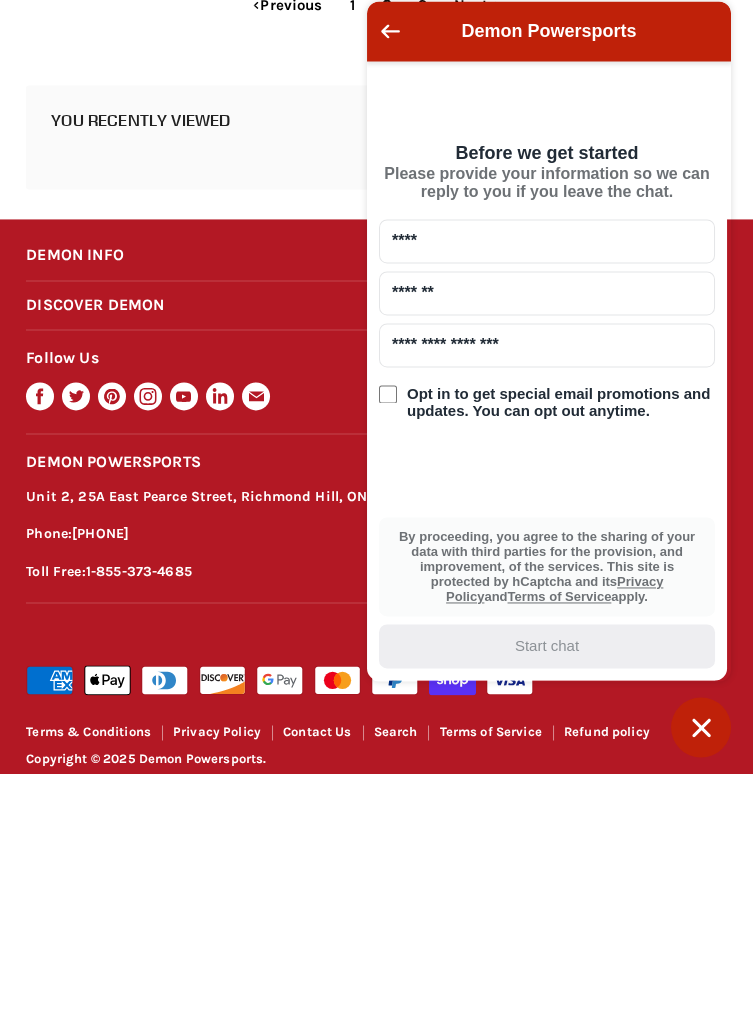 click on "**********" at bounding box center (547, 608) 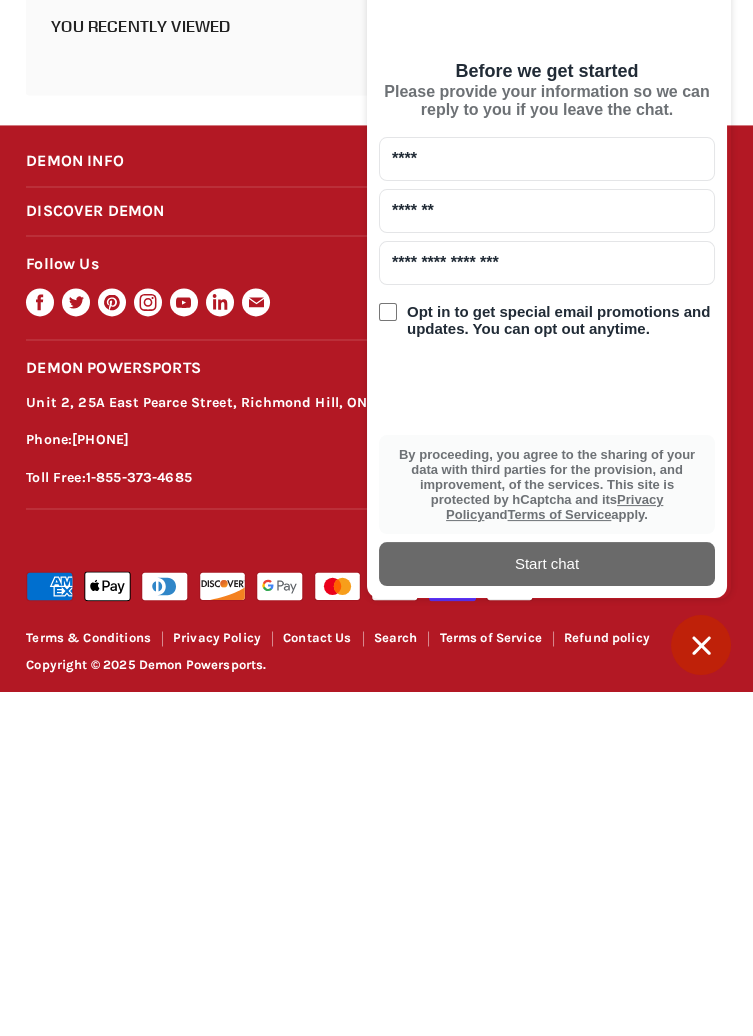 scroll, scrollTop: 5036, scrollLeft: 0, axis: vertical 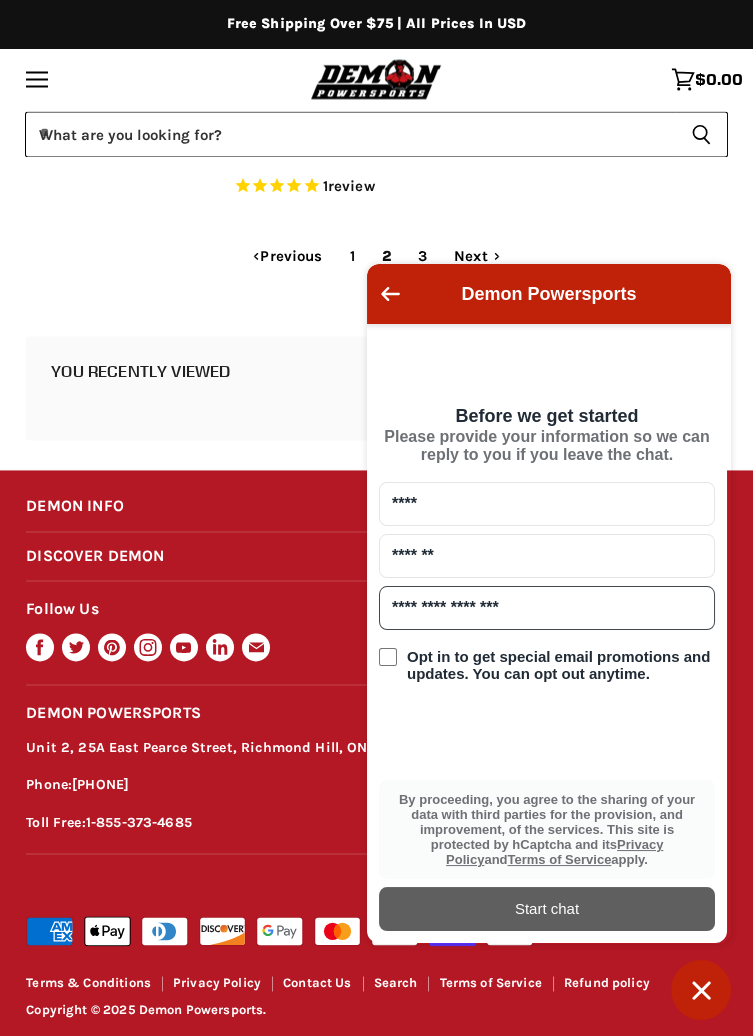 click on "Start chat" at bounding box center [547, 909] 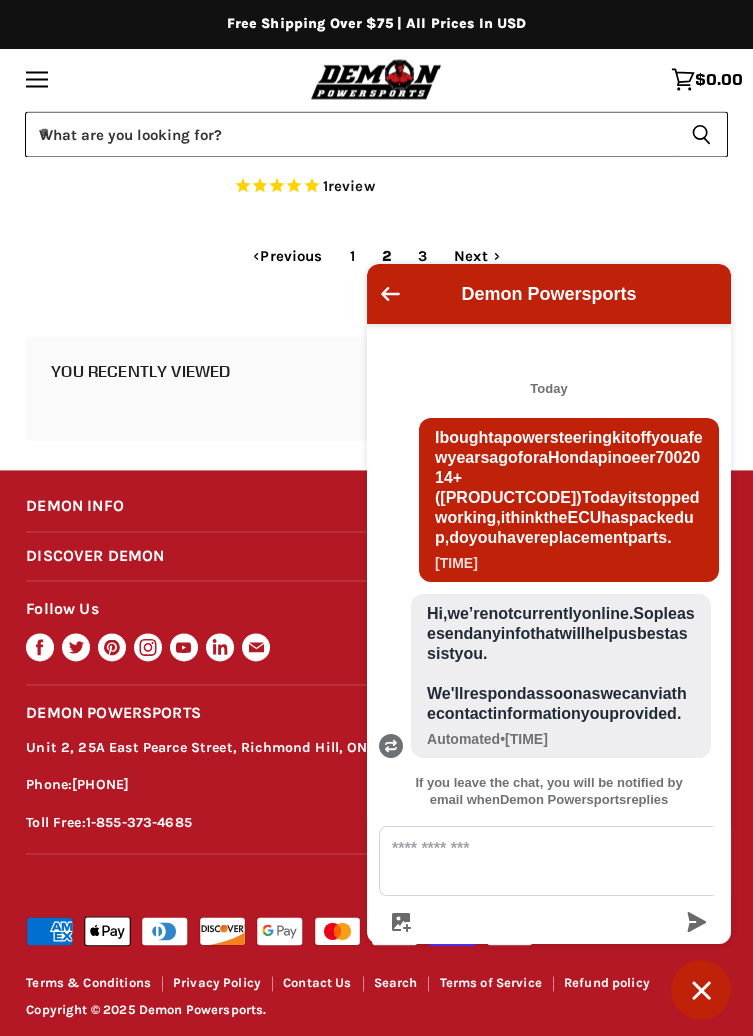 click 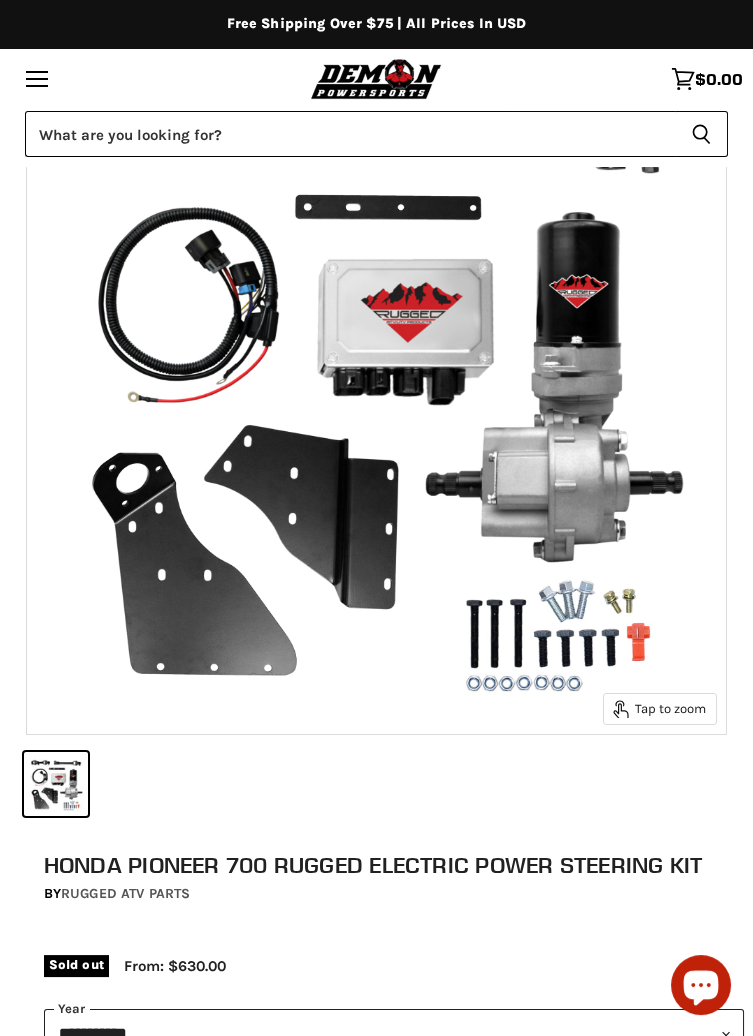 select on "******" 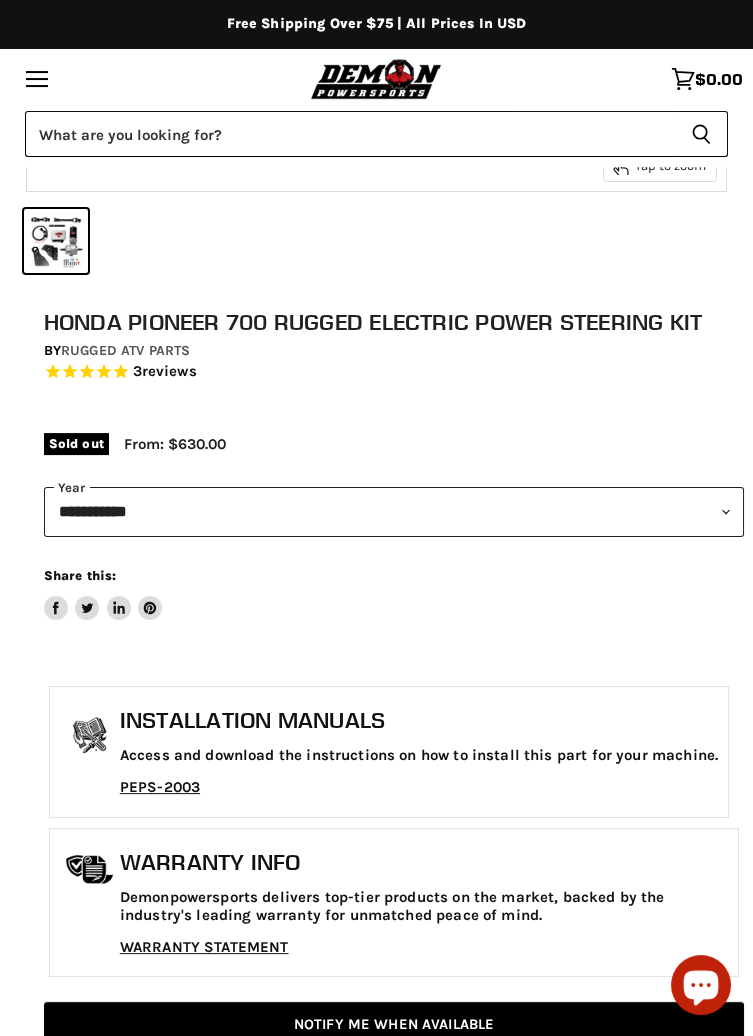 scroll, scrollTop: 798, scrollLeft: 0, axis: vertical 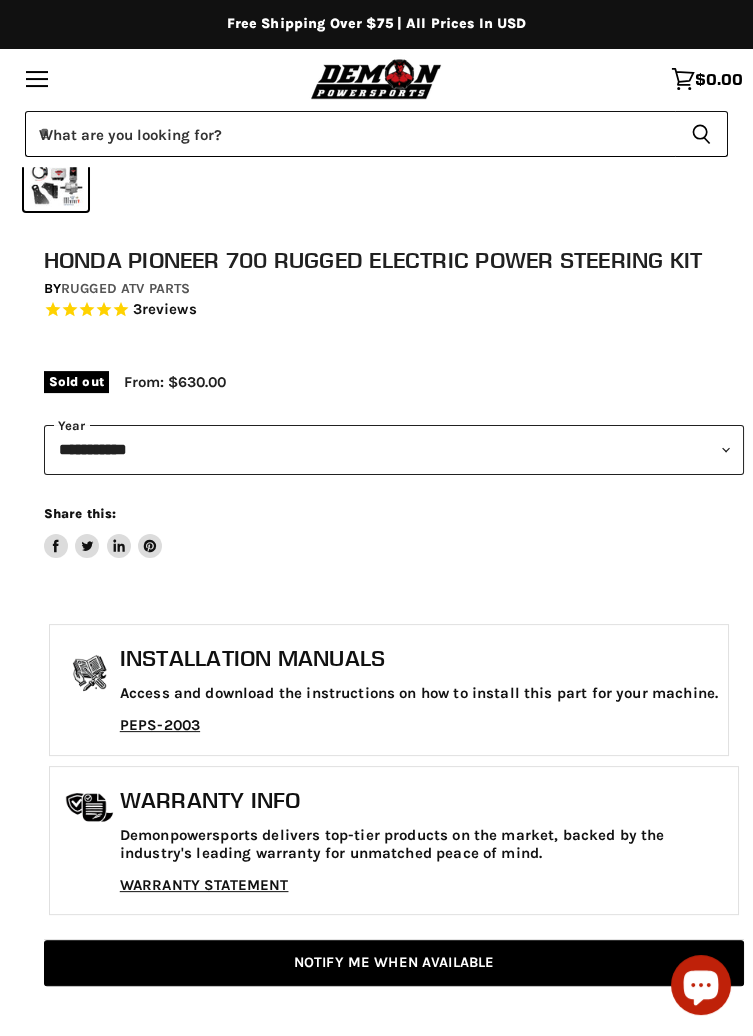 click on "**********" at bounding box center (394, 450) 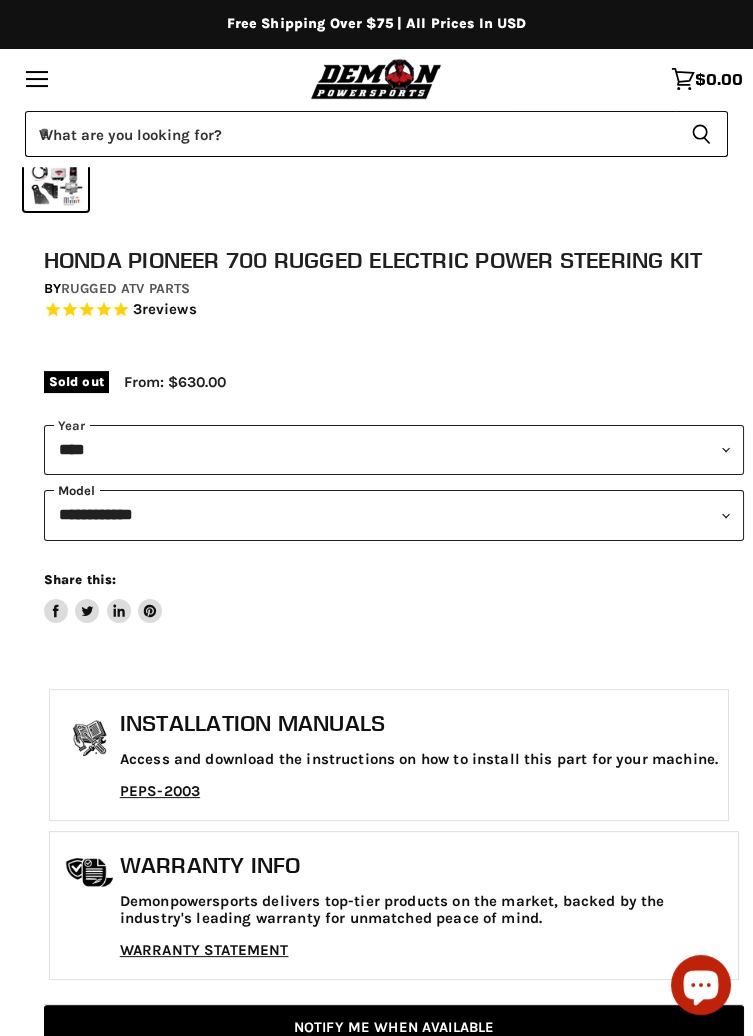 click on "**********" at bounding box center [394, 515] 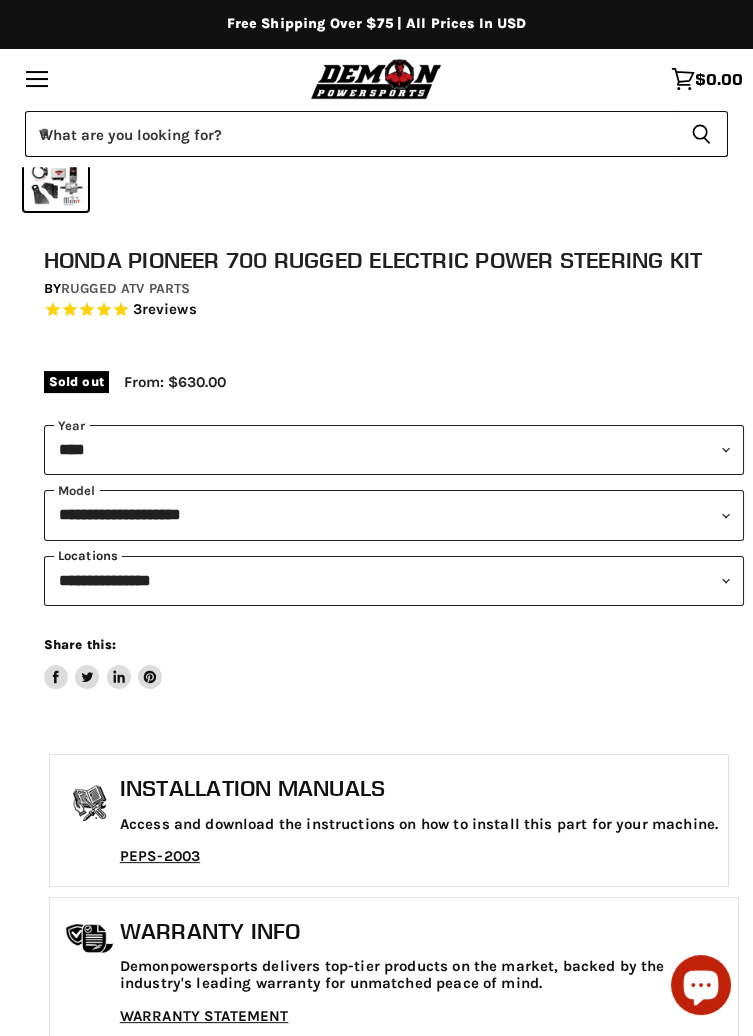 click on "**********" at bounding box center [394, 581] 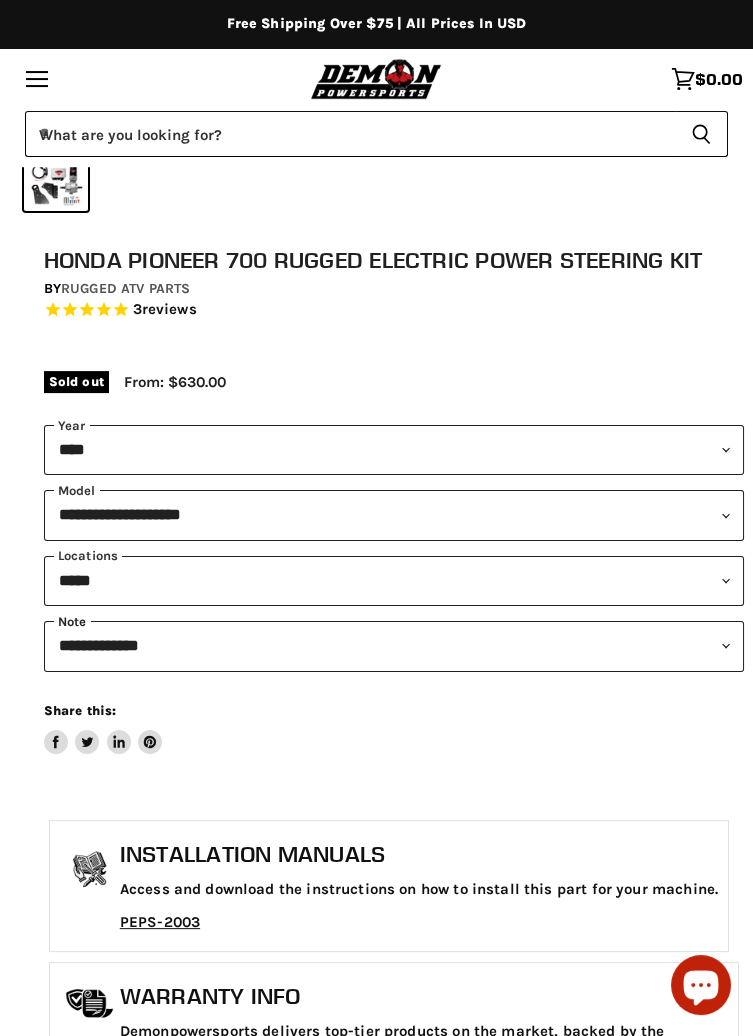 click on "**********" at bounding box center (394, 646) 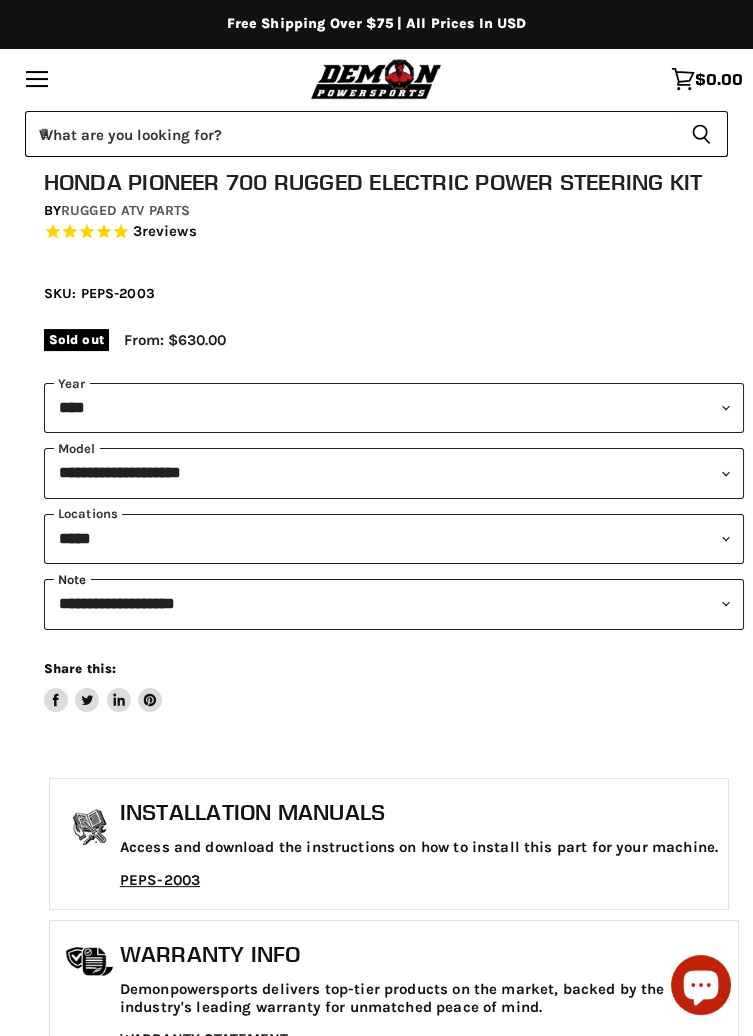 scroll, scrollTop: 848, scrollLeft: 0, axis: vertical 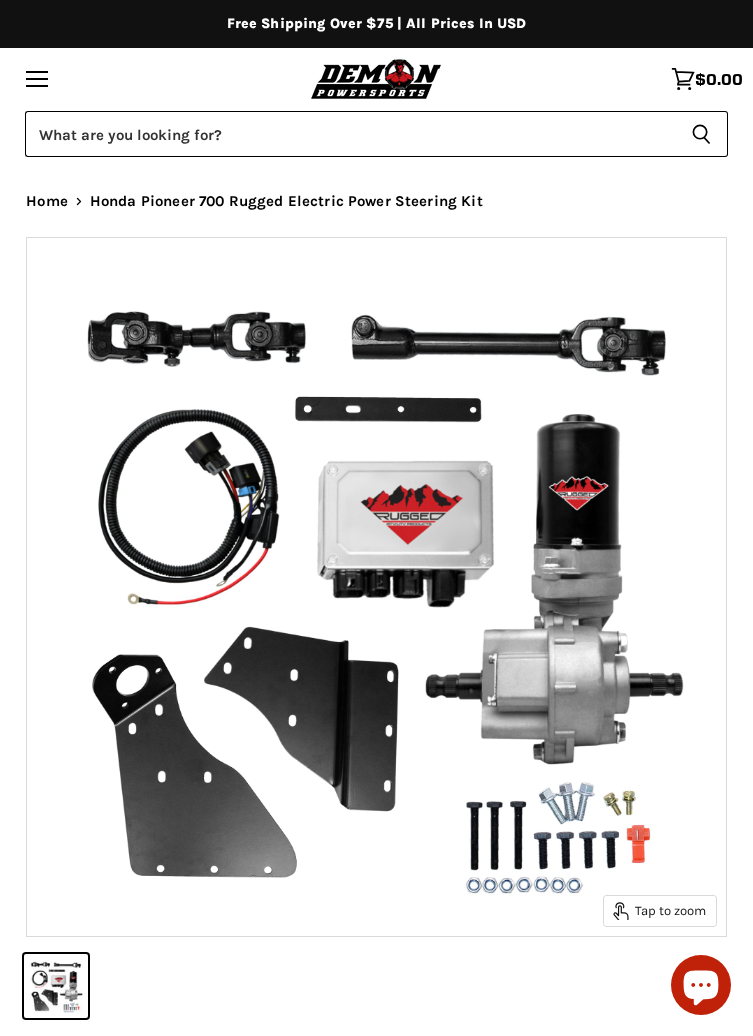 select on "****" 